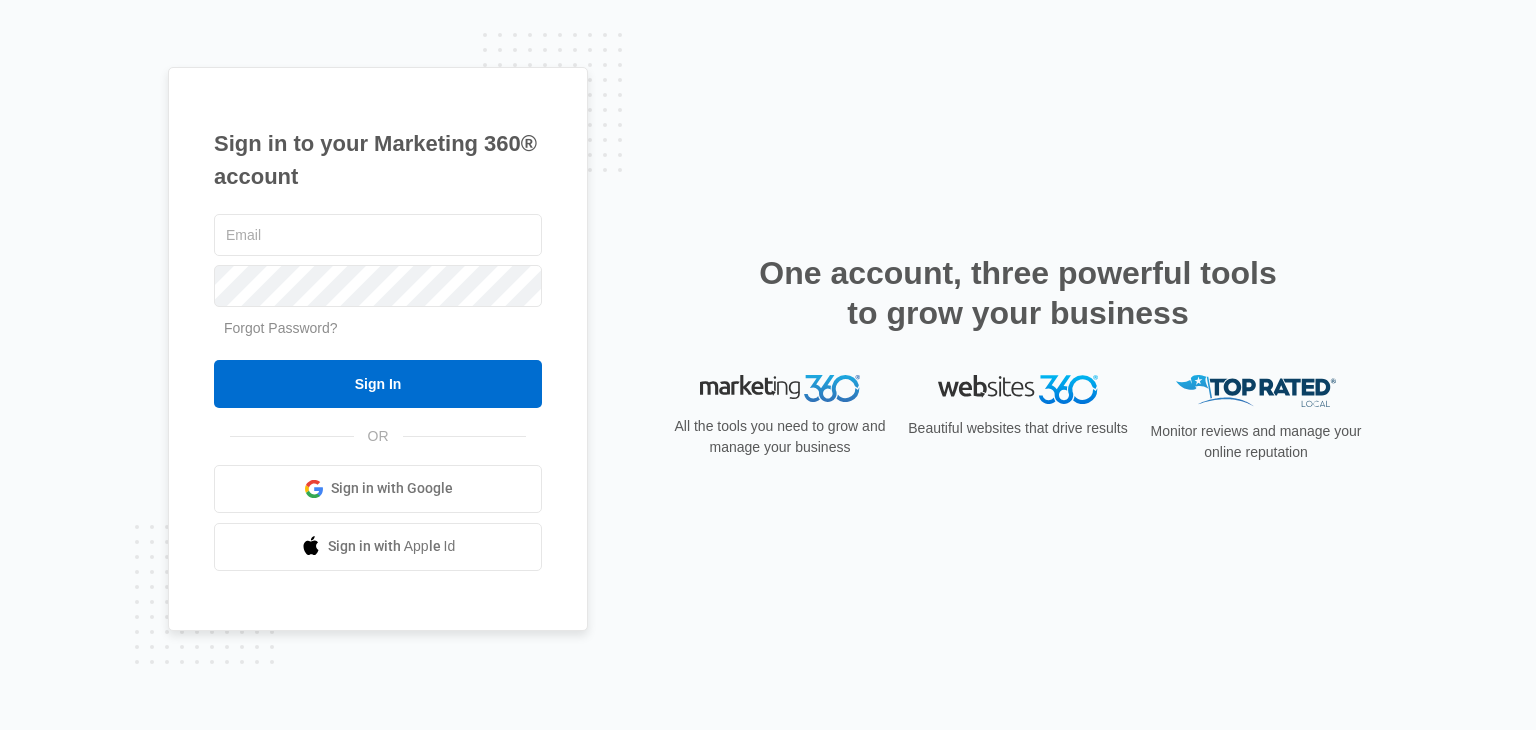 scroll, scrollTop: 0, scrollLeft: 0, axis: both 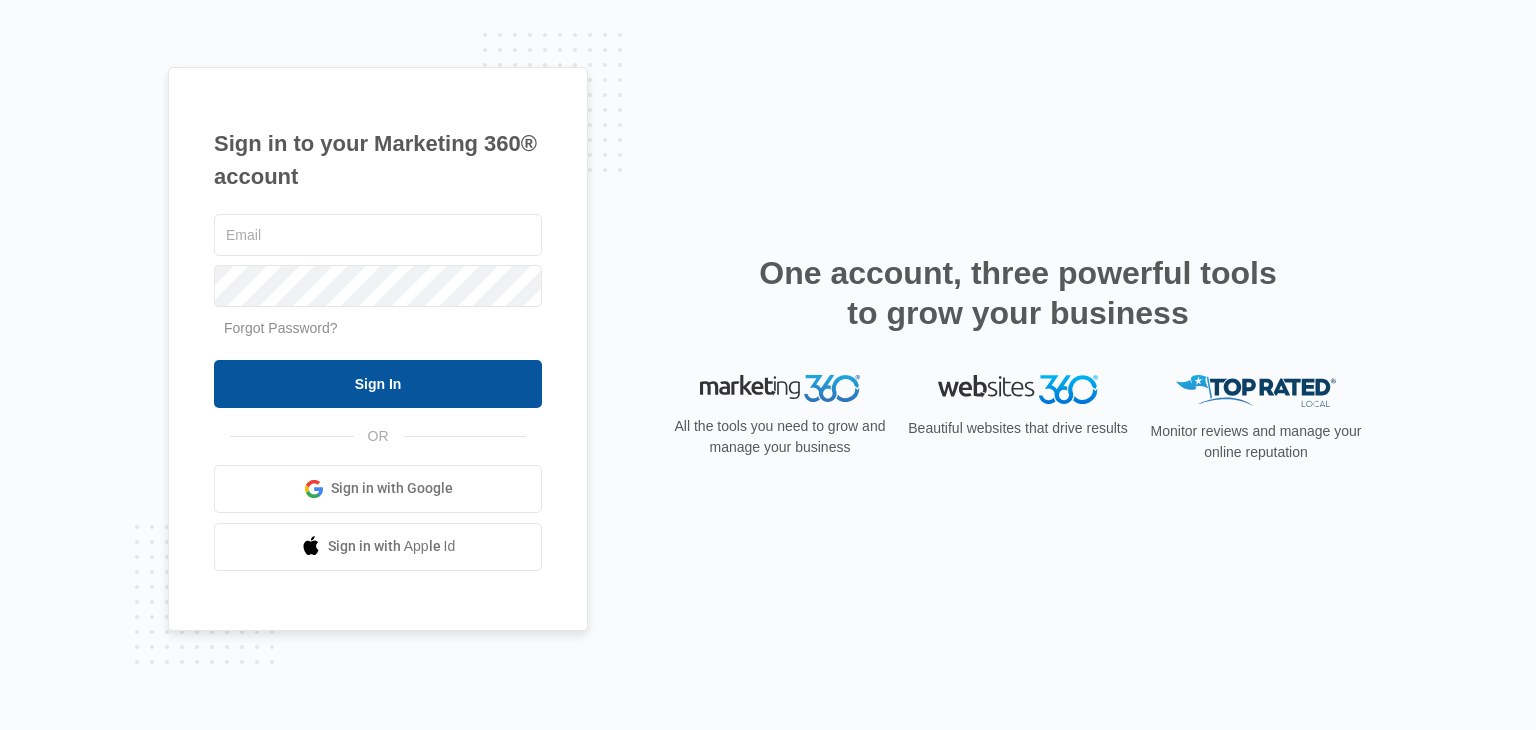 type on "[EMAIL_ADDRESS][DOMAIN_NAME]" 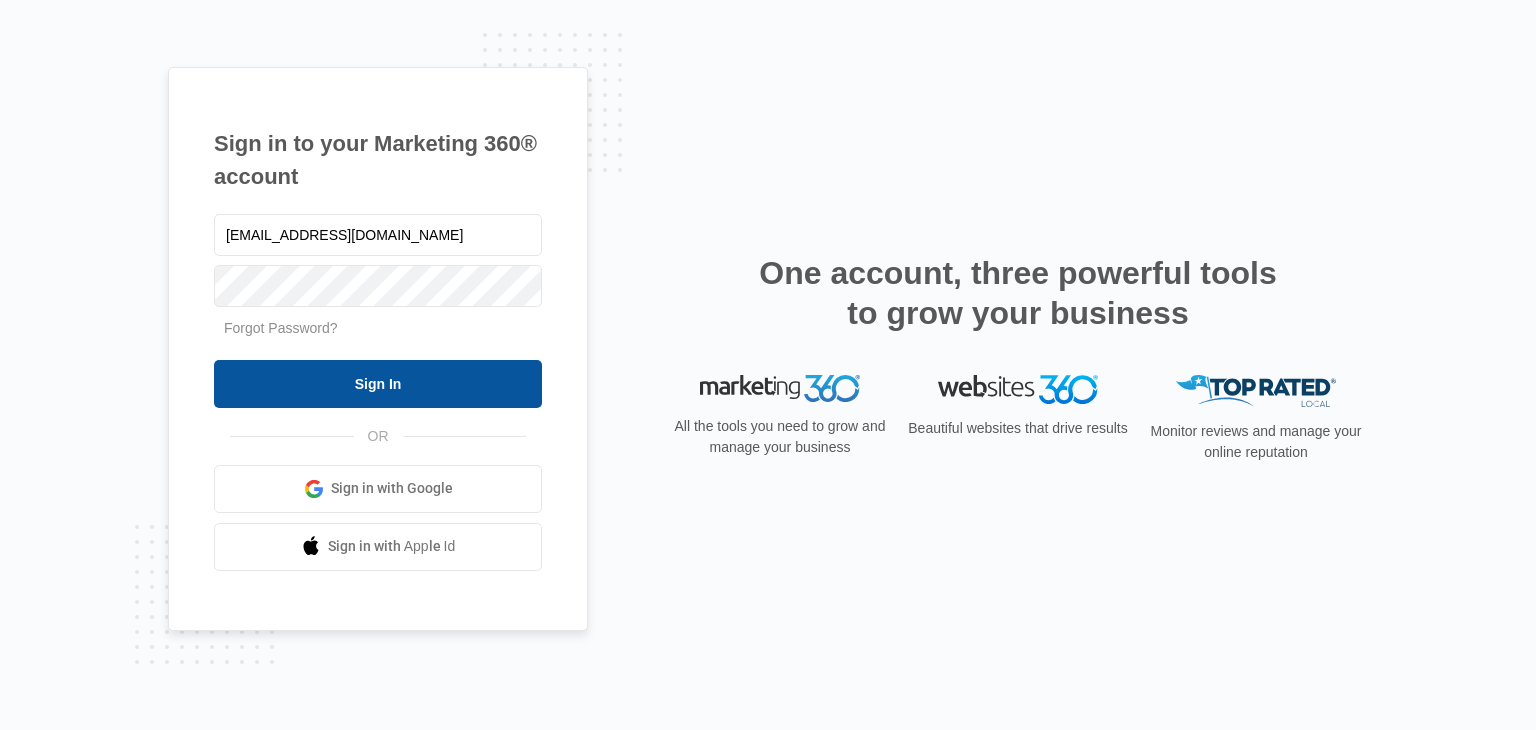click on "Sign In" at bounding box center [378, 384] 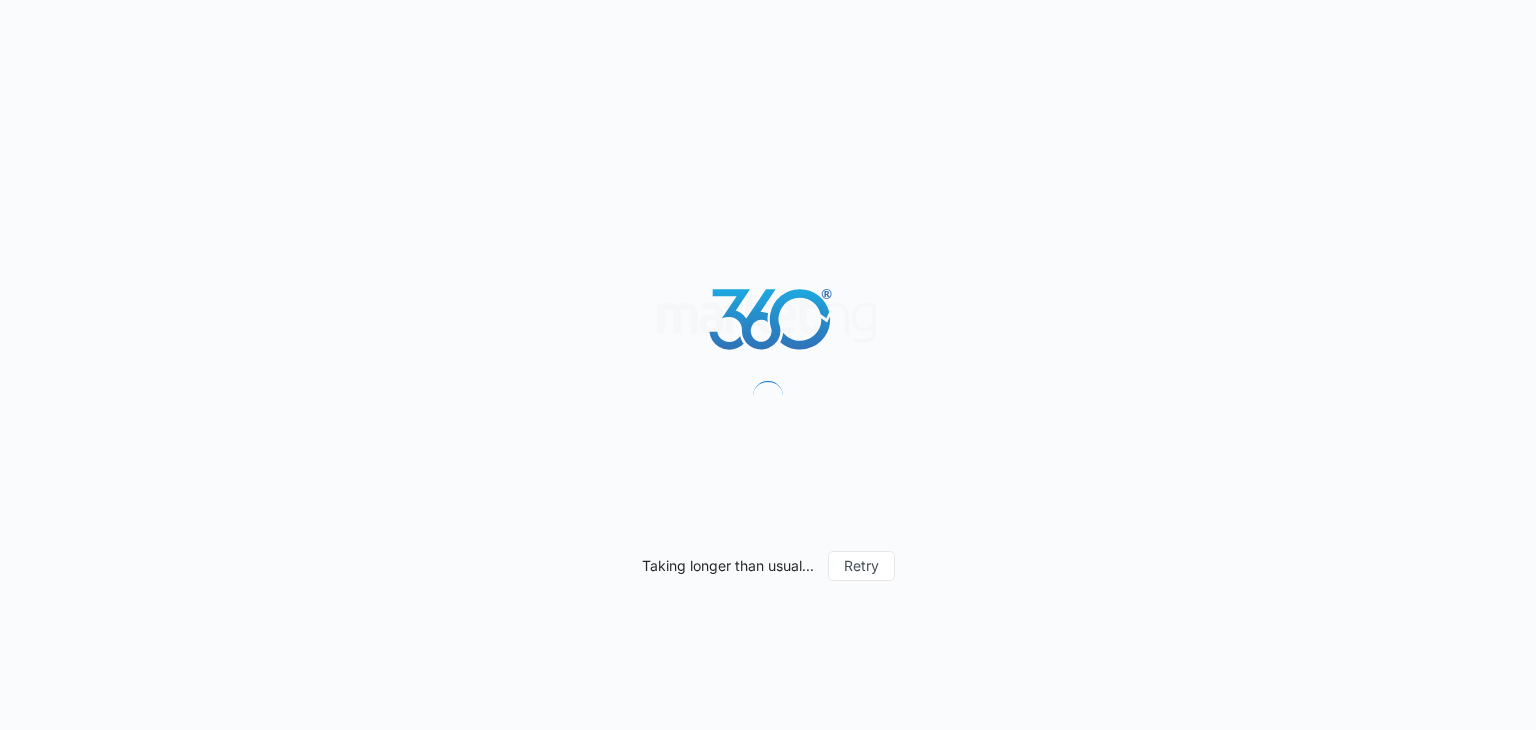 scroll, scrollTop: 0, scrollLeft: 0, axis: both 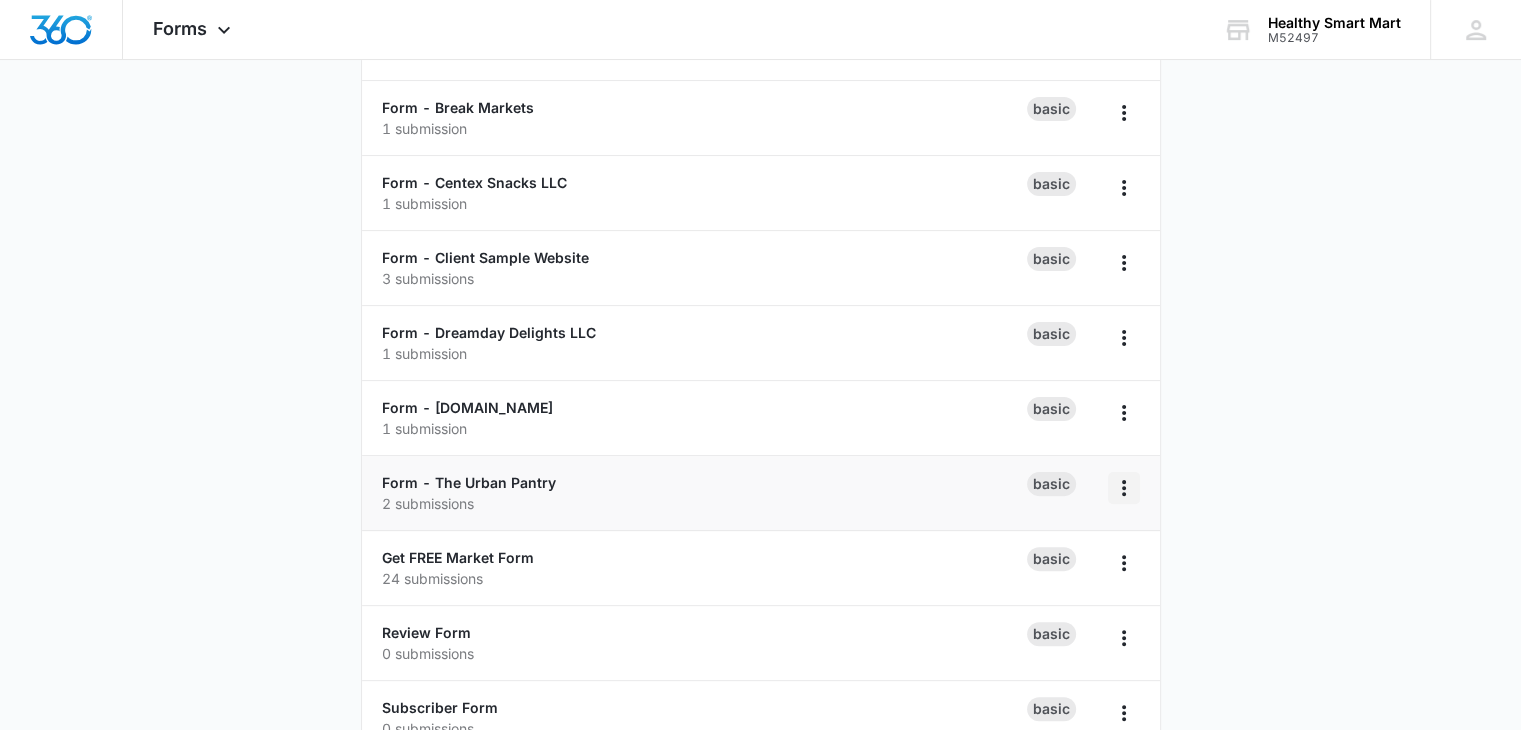 click 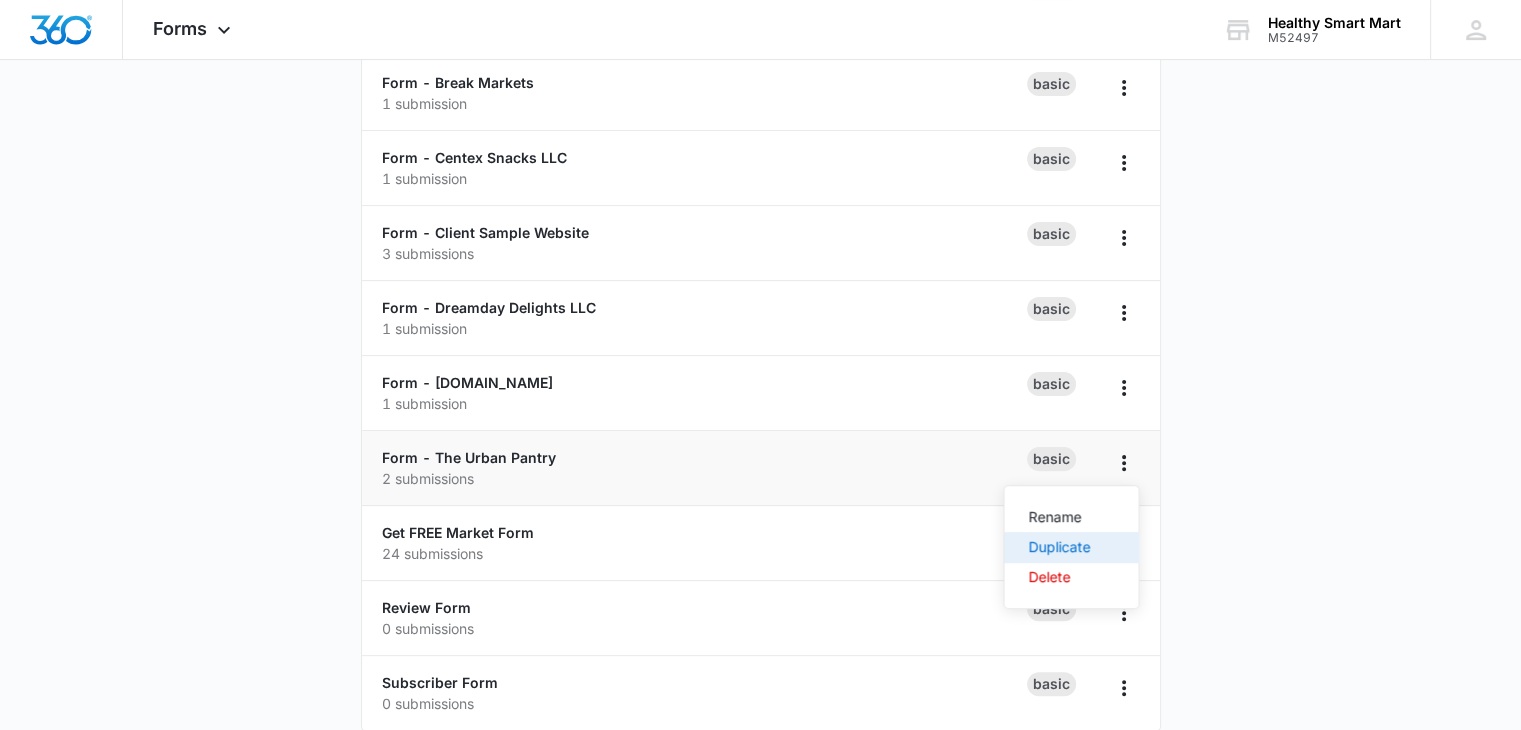 click on "Duplicate" at bounding box center [1059, 547] 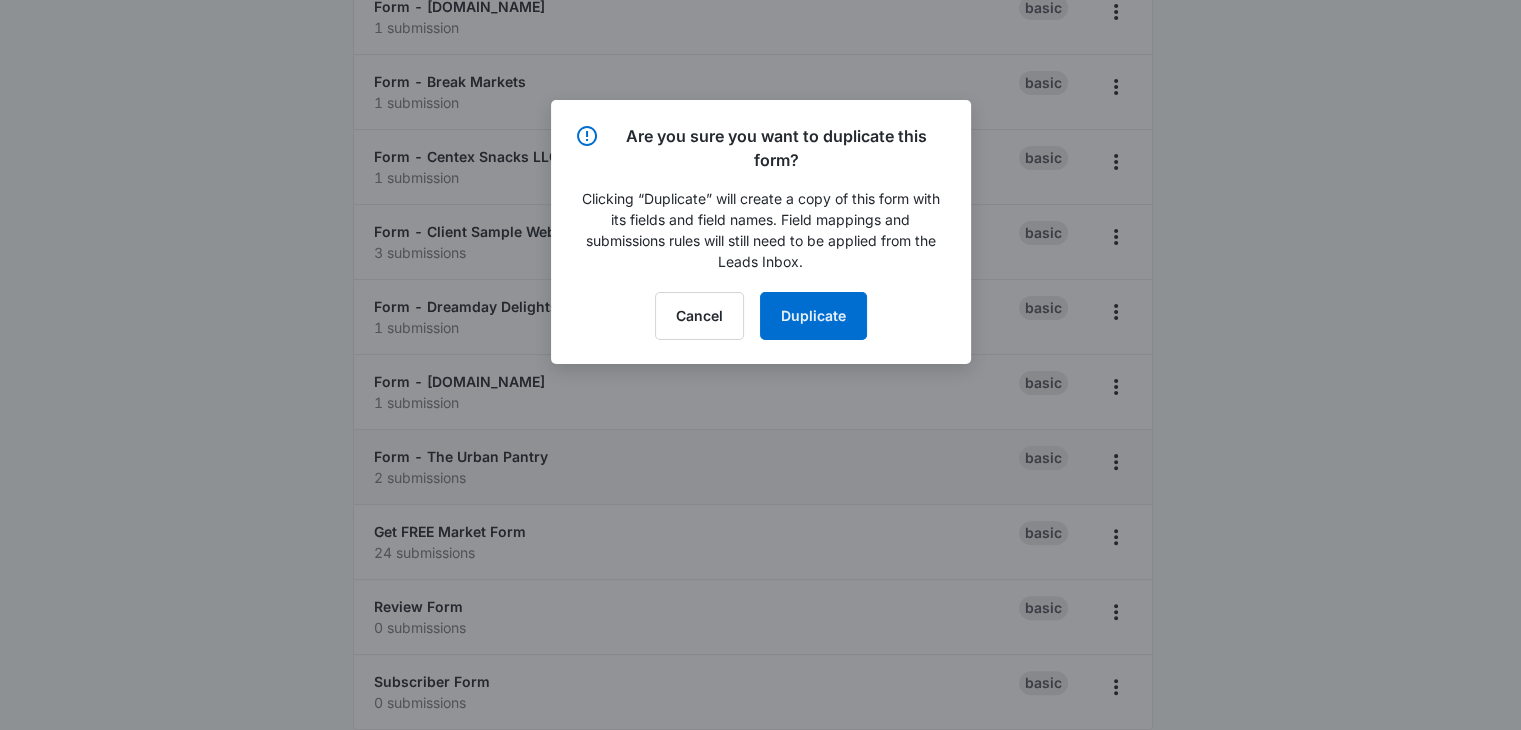 scroll, scrollTop: 497, scrollLeft: 0, axis: vertical 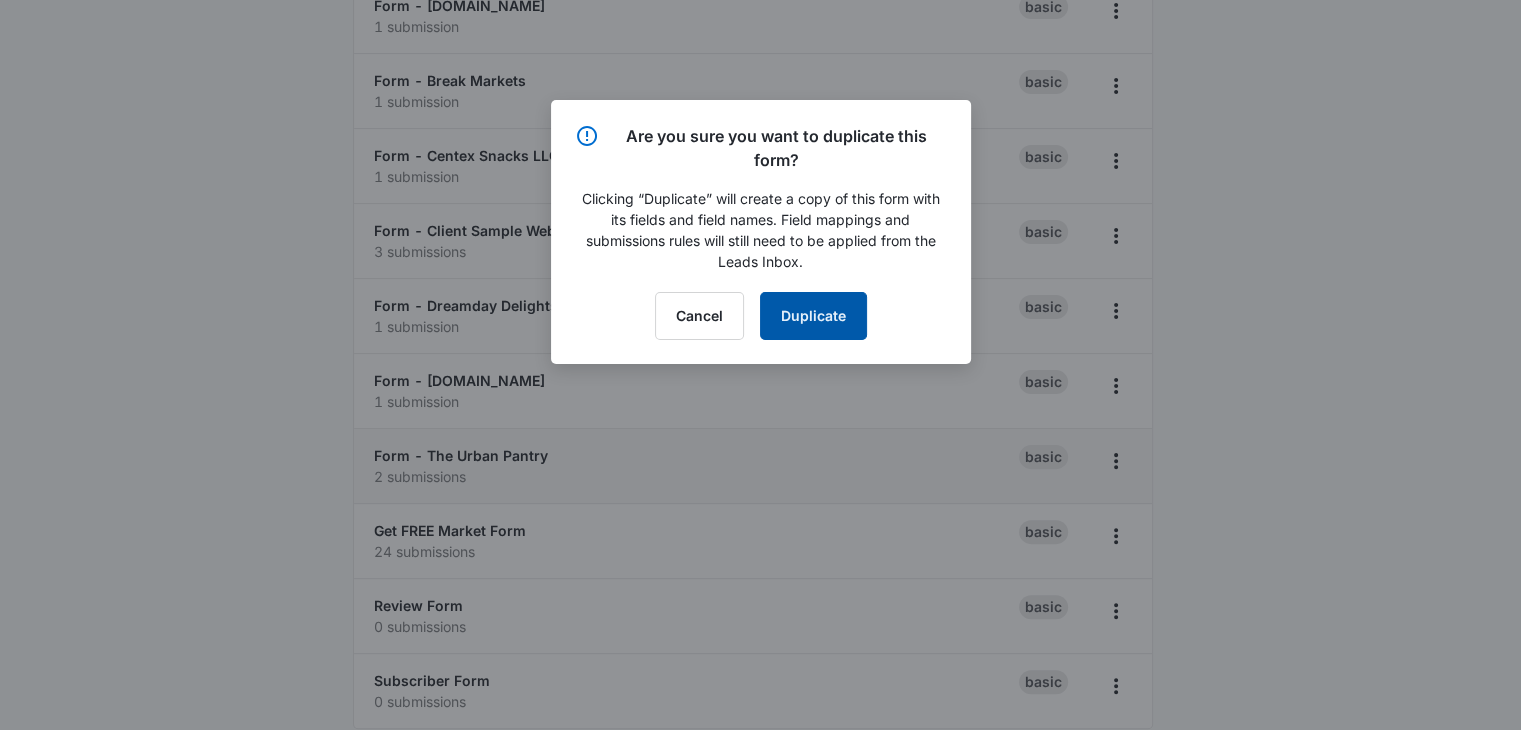 click on "Duplicate" at bounding box center [813, 316] 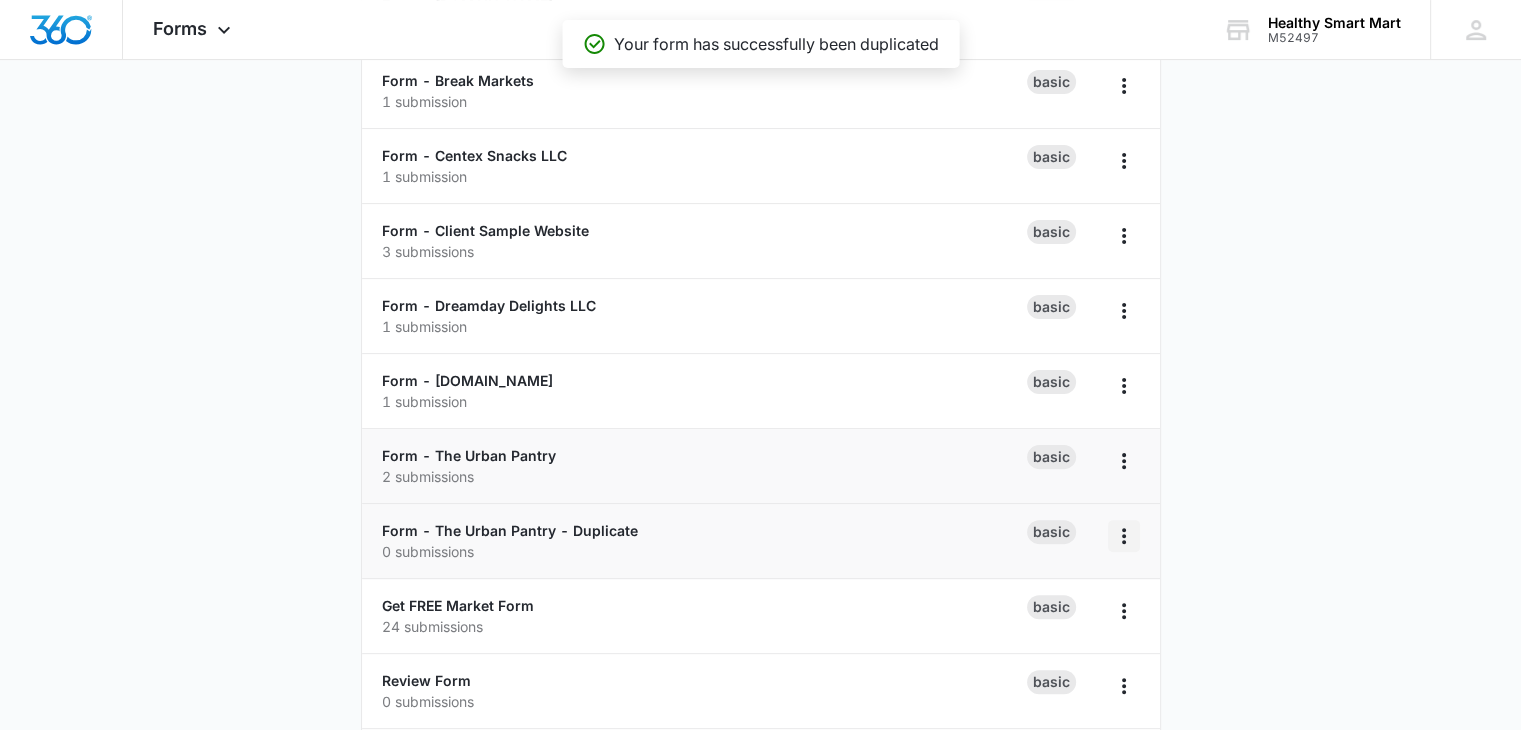 click 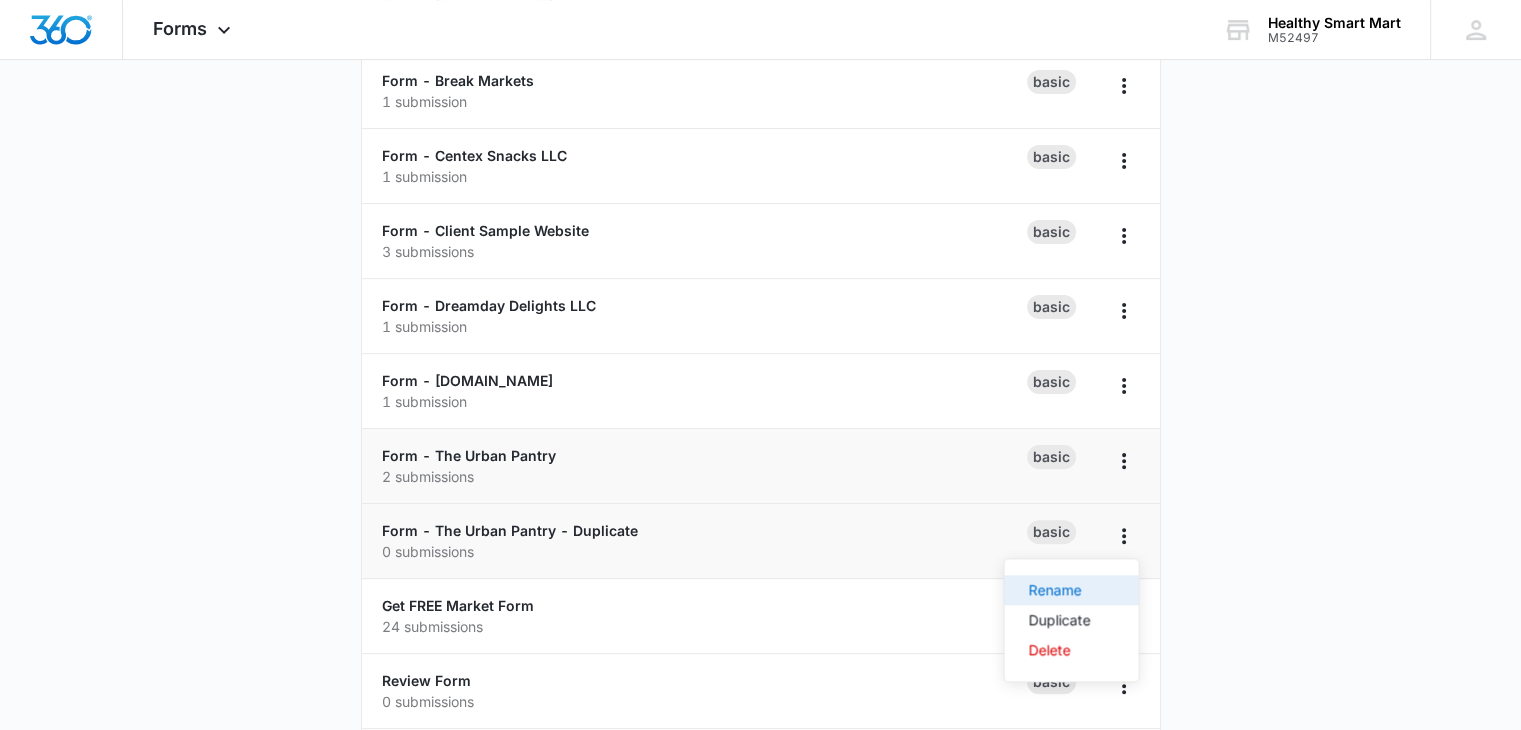 click on "Rename" at bounding box center (1059, 590) 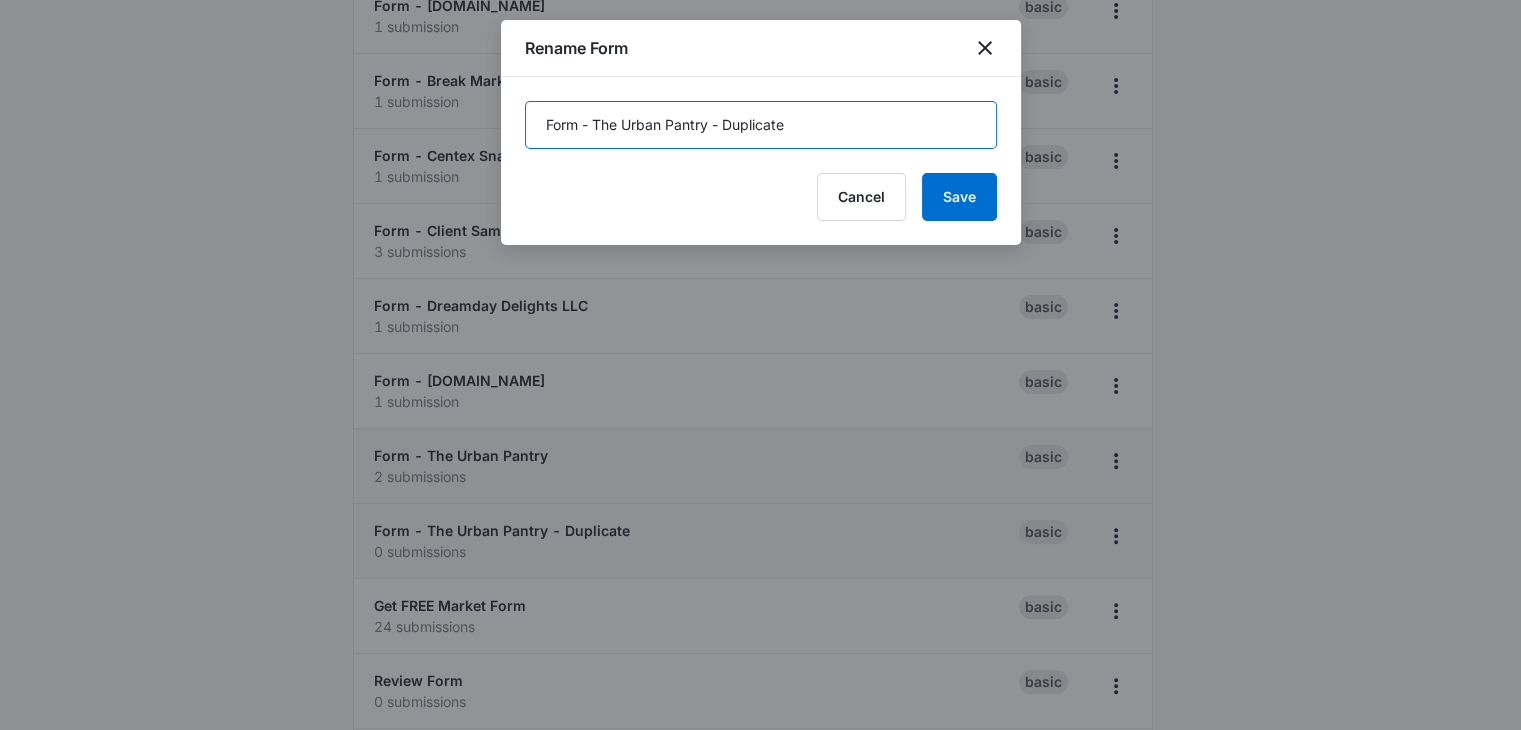 drag, startPoint x: 710, startPoint y: 125, endPoint x: 596, endPoint y: 118, distance: 114.21471 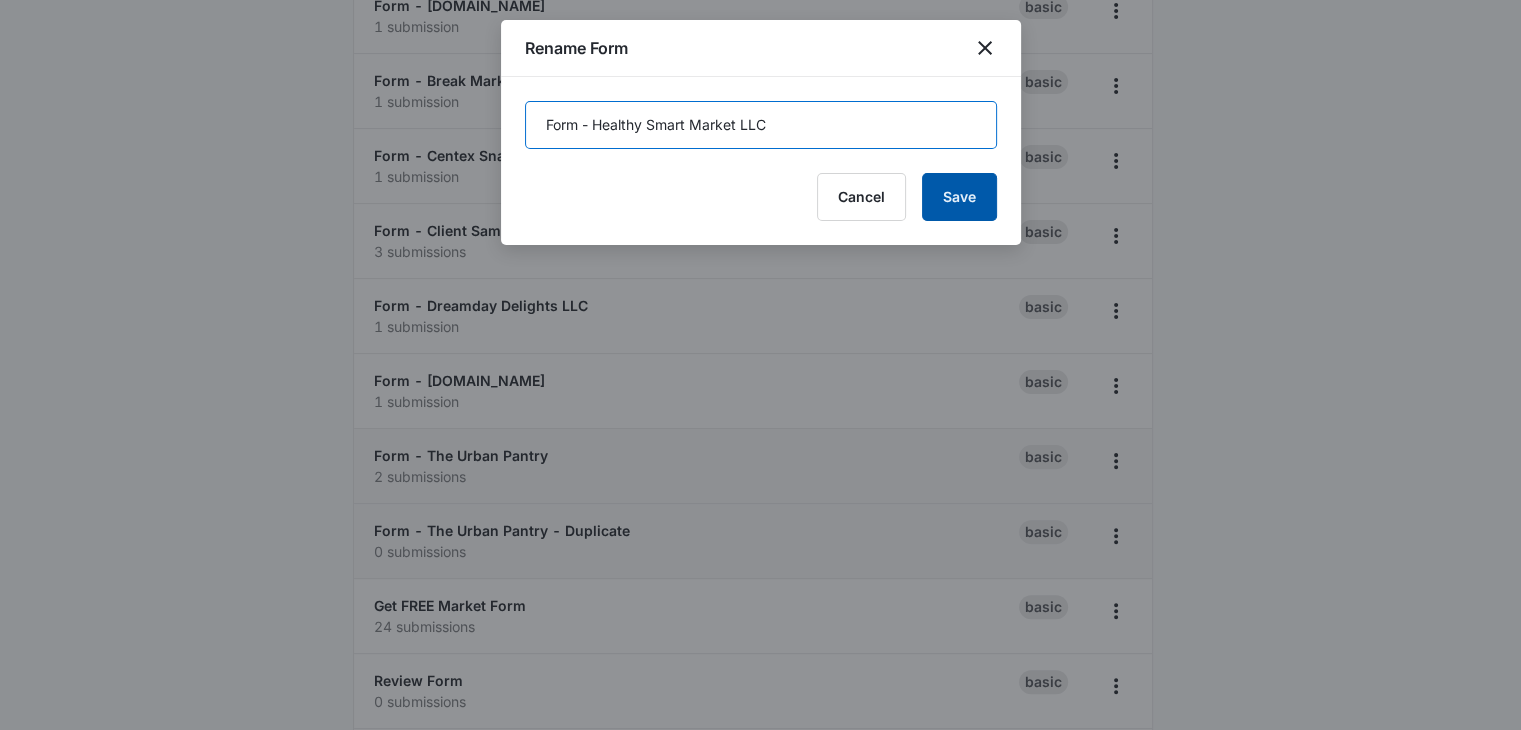 type on "Form - Healthy Smart Market LLC" 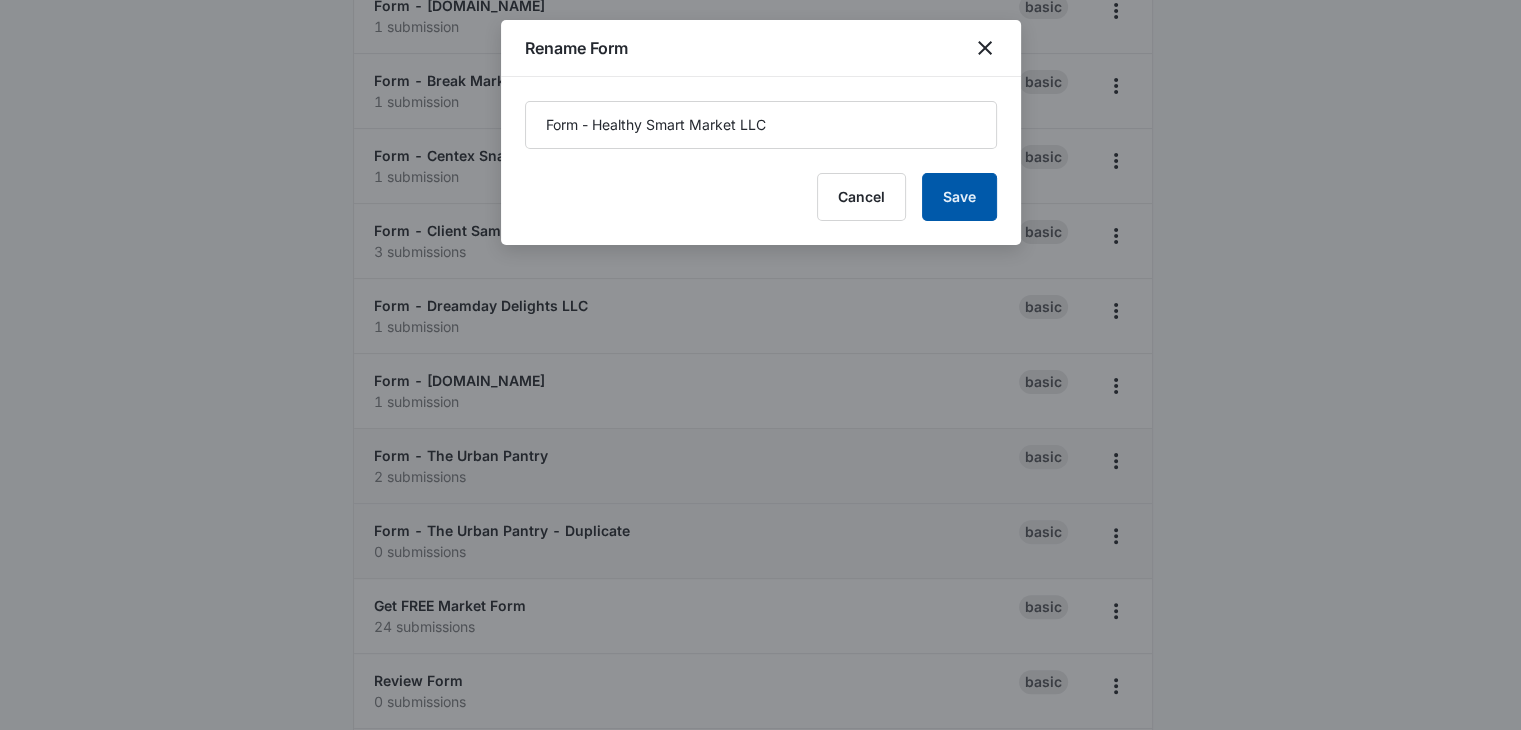 click on "Save" at bounding box center (959, 197) 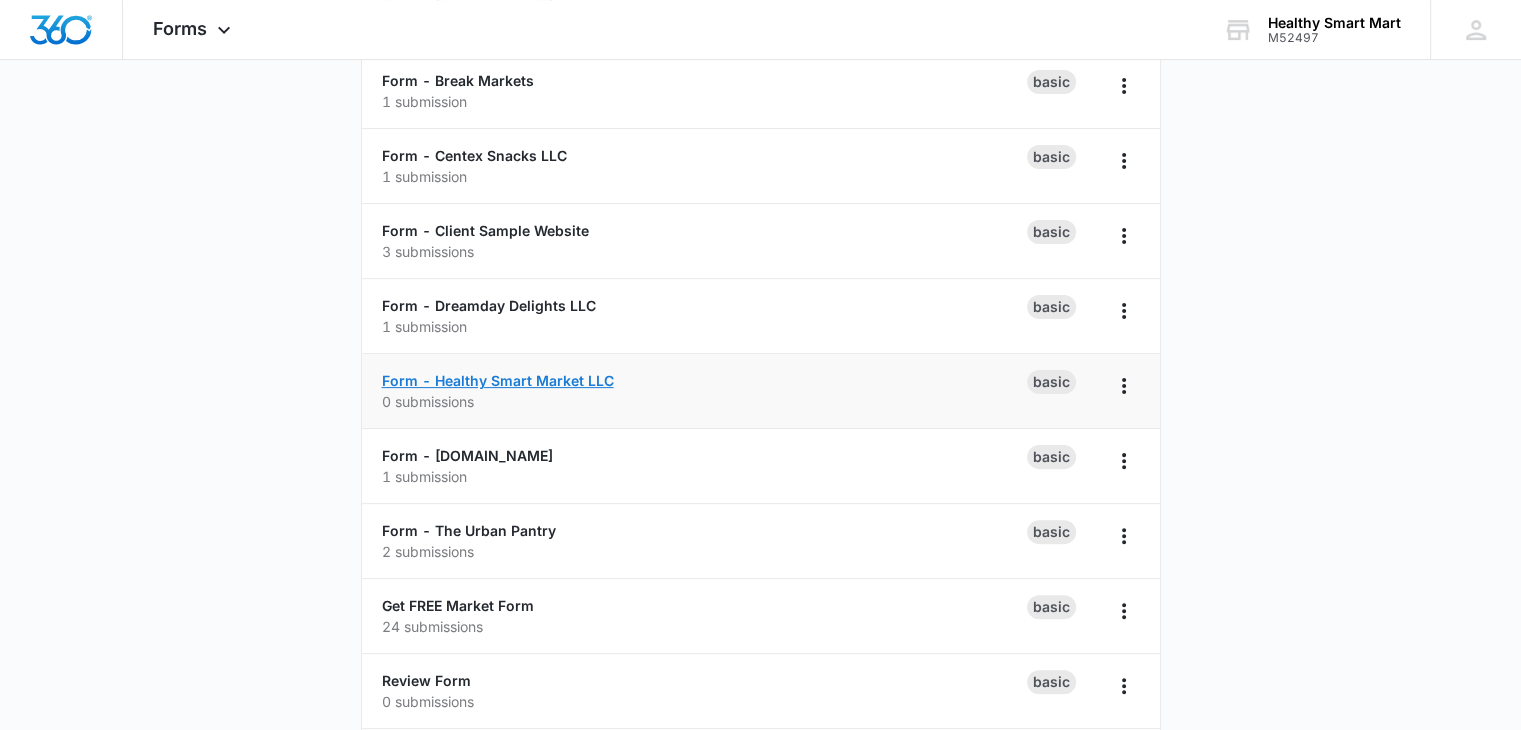 click on "Form - Healthy Smart Market LLC" at bounding box center [498, 380] 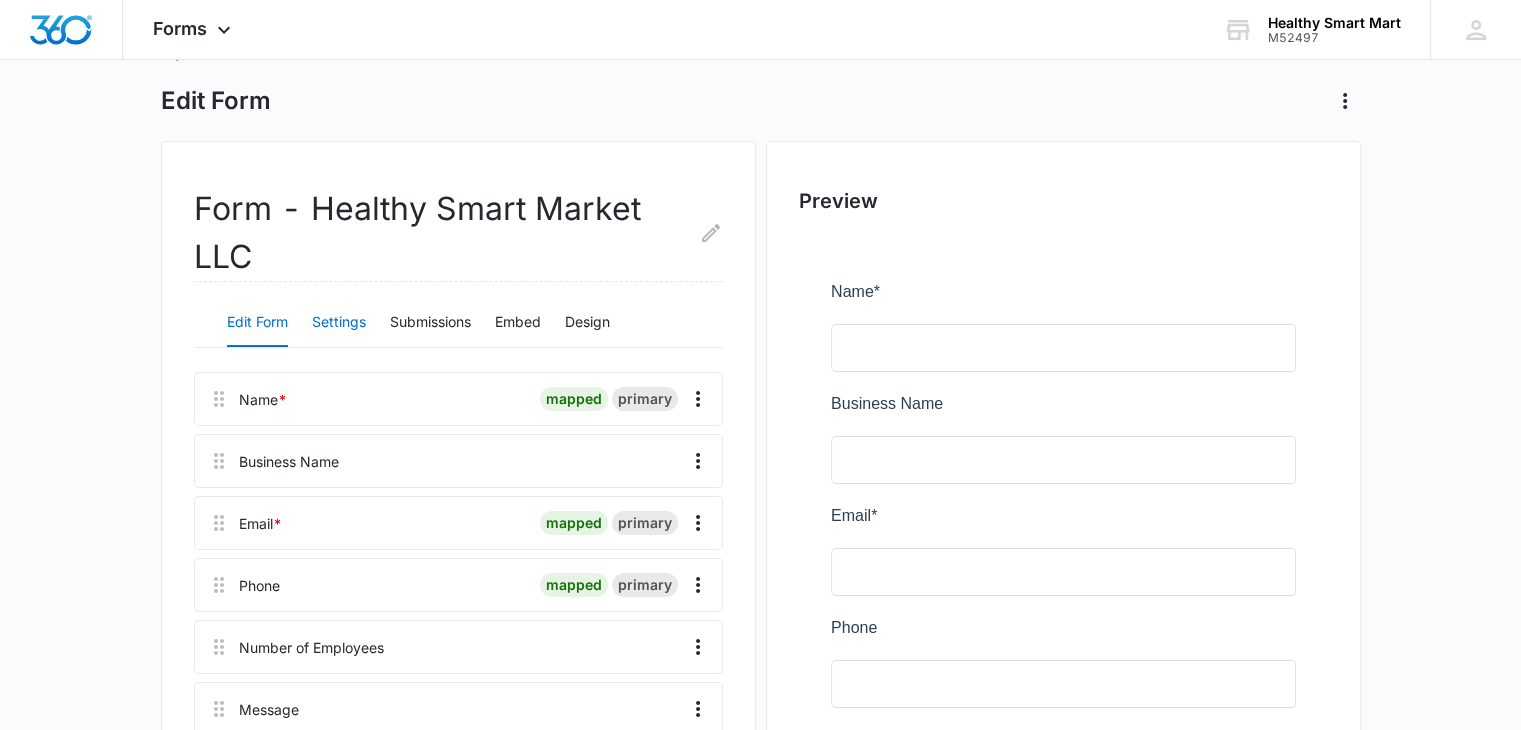 scroll, scrollTop: 86, scrollLeft: 0, axis: vertical 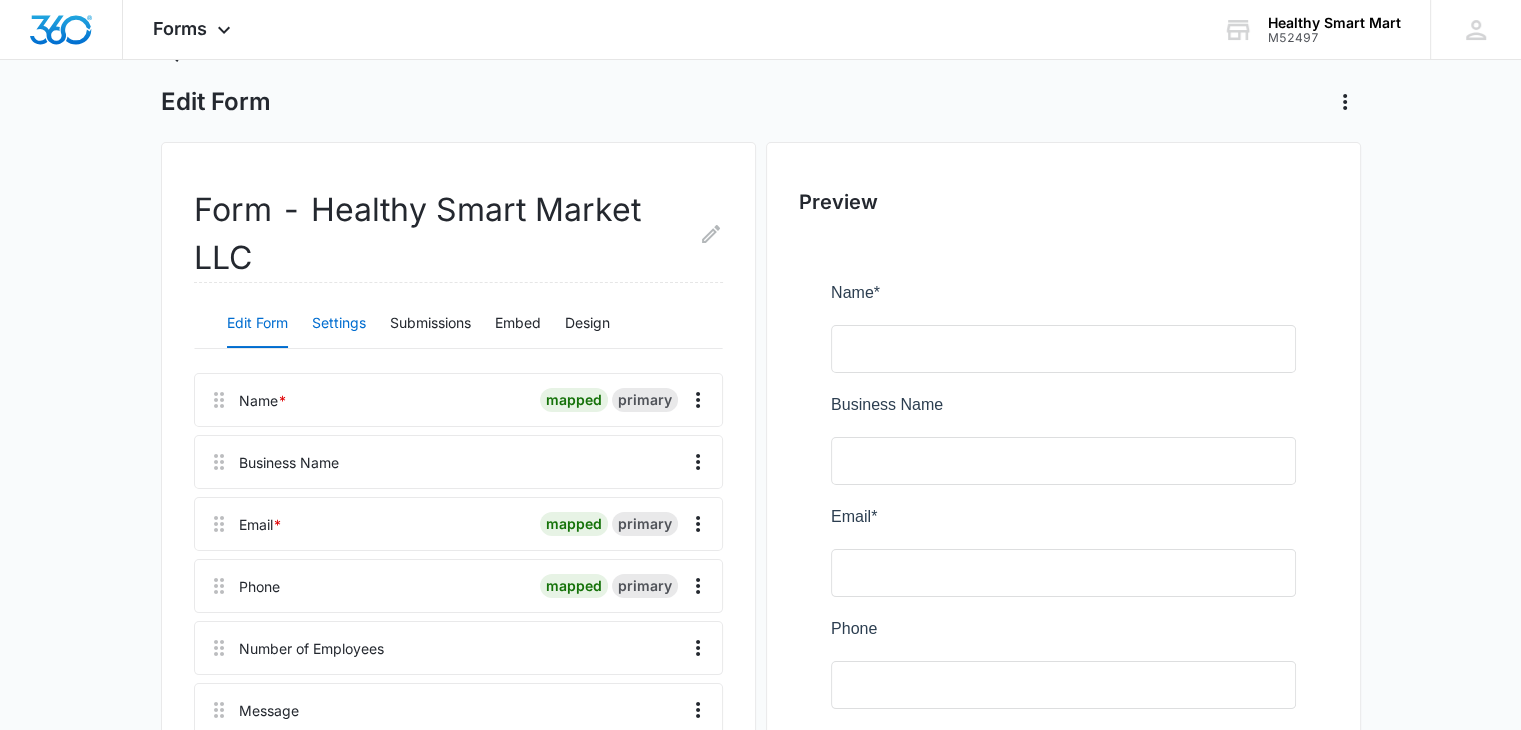 click on "Settings" at bounding box center [339, 324] 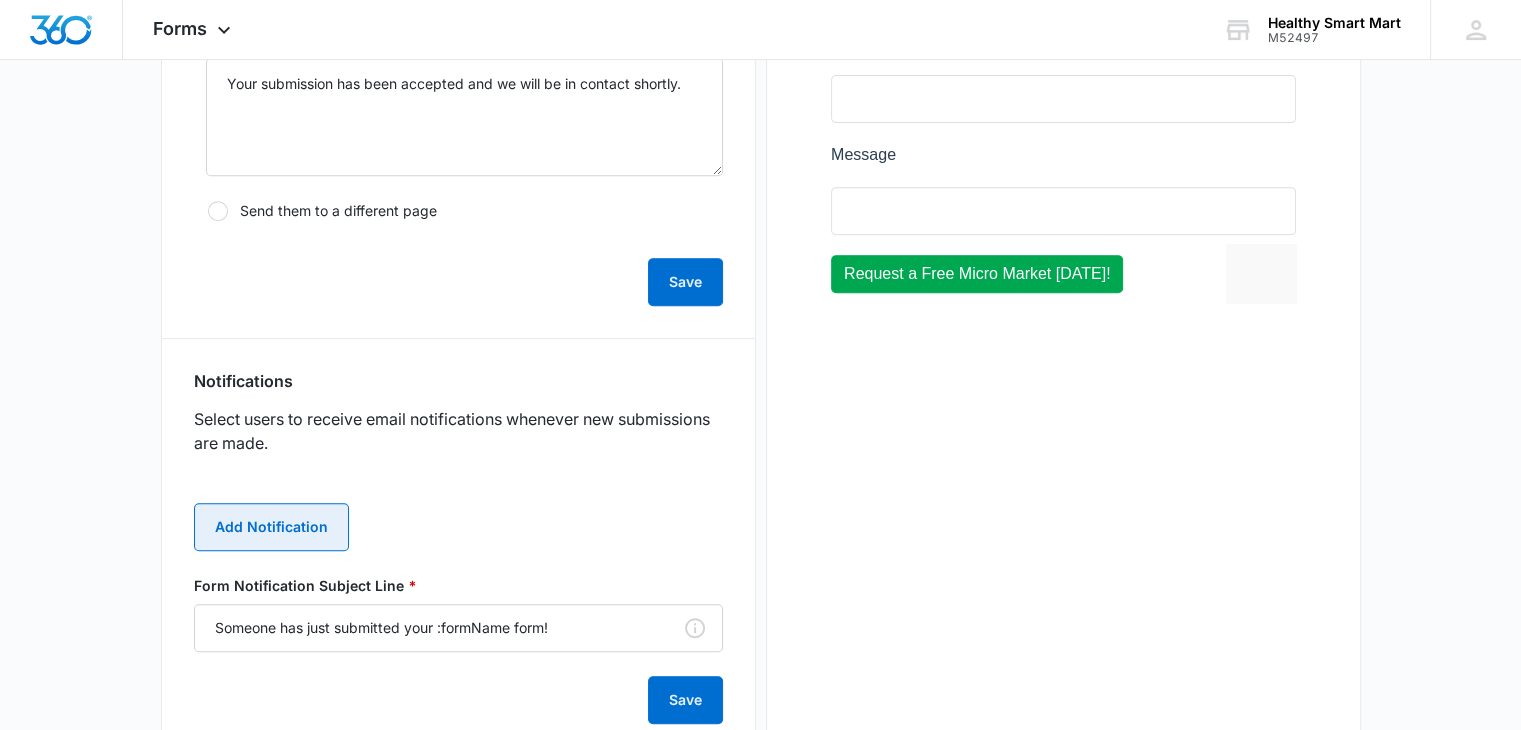 click on "Add Notification" at bounding box center [271, 527] 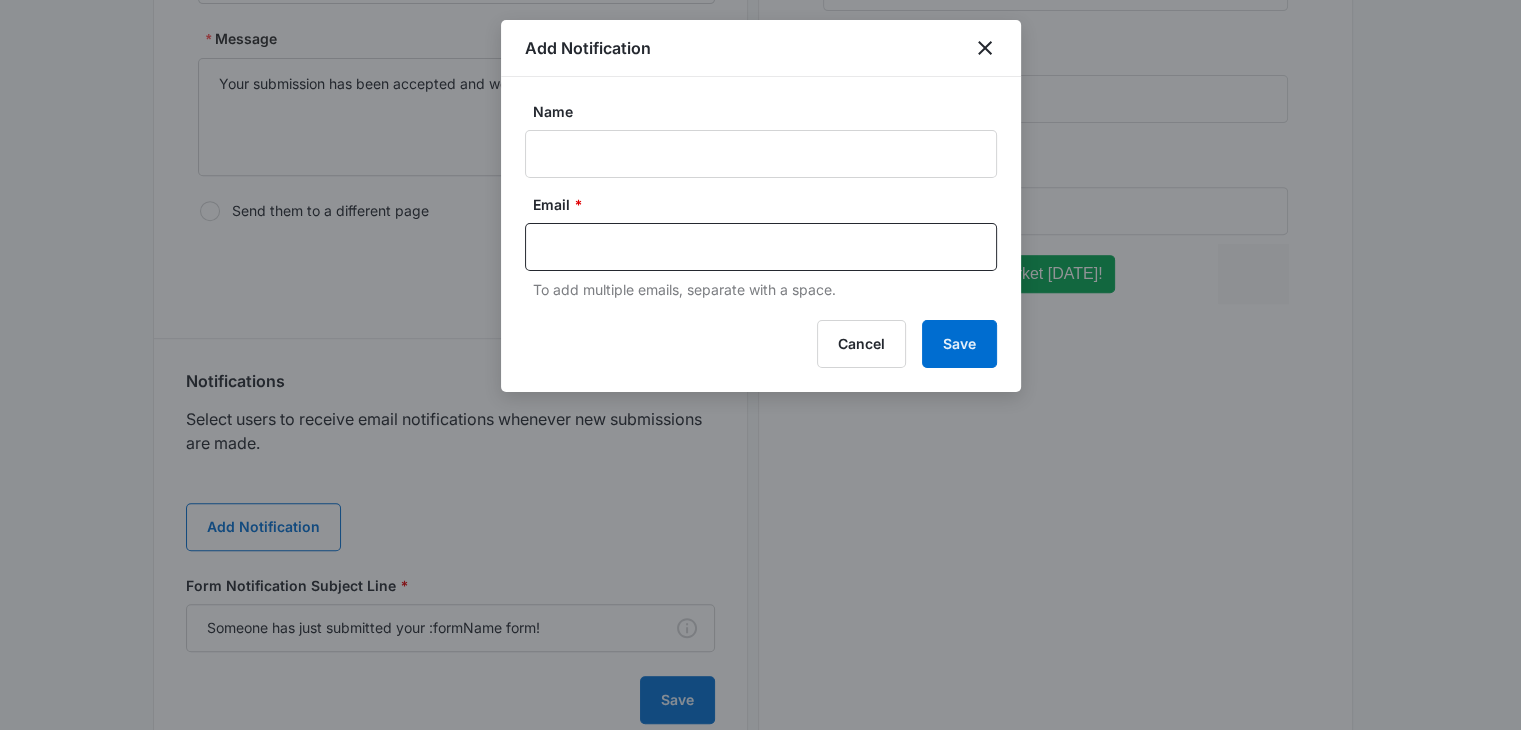 scroll, scrollTop: 785, scrollLeft: 0, axis: vertical 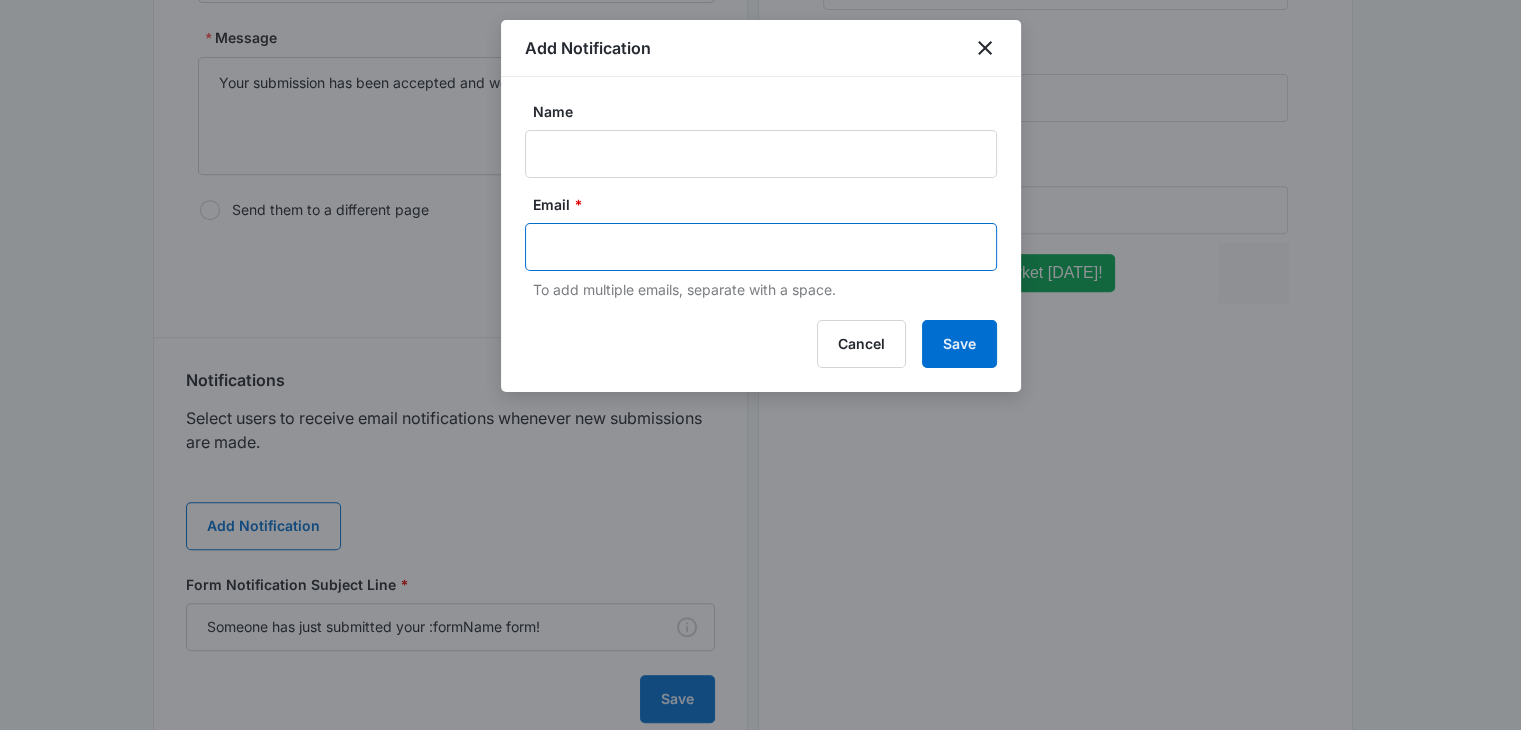 click at bounding box center (763, 247) 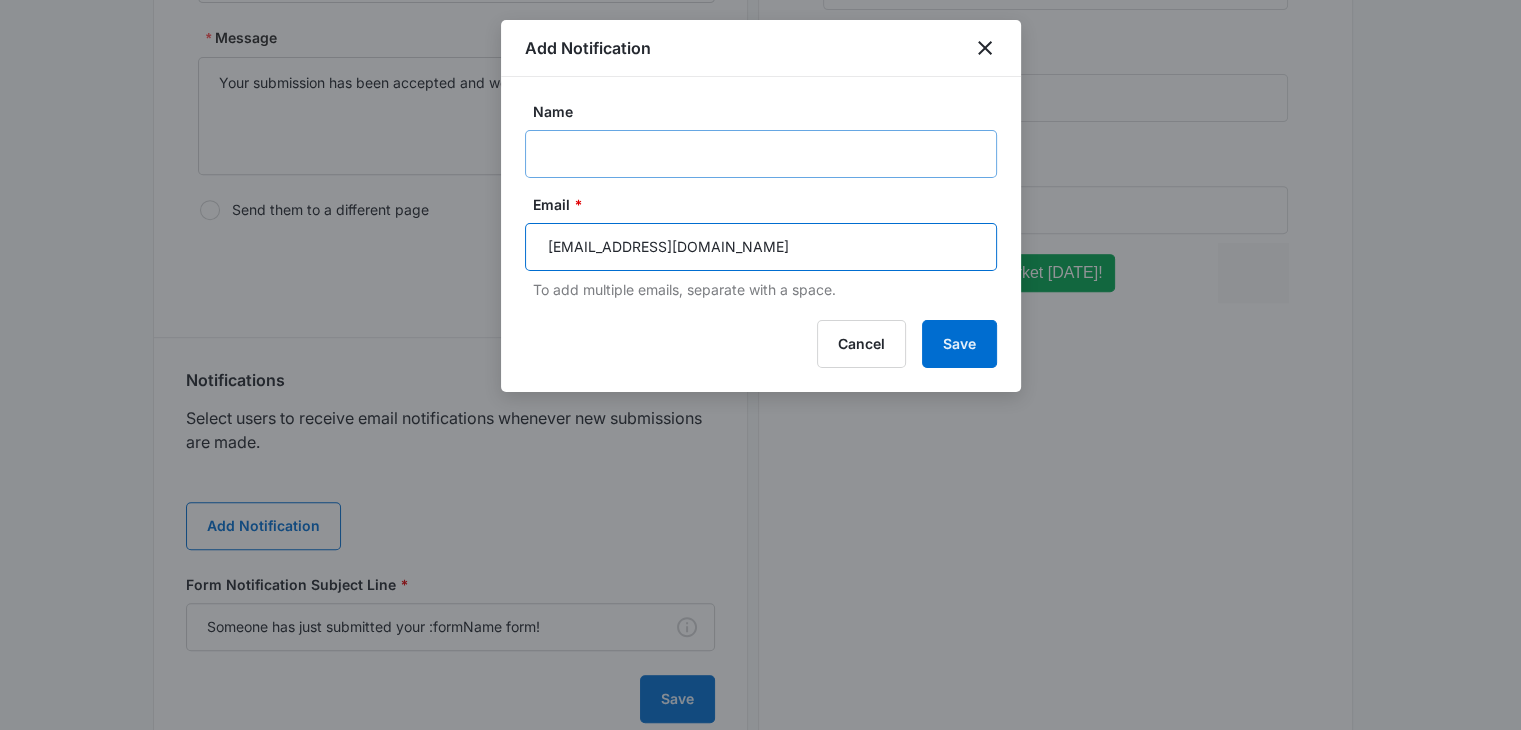 type on "info@HealthySmartMarketLLC.com" 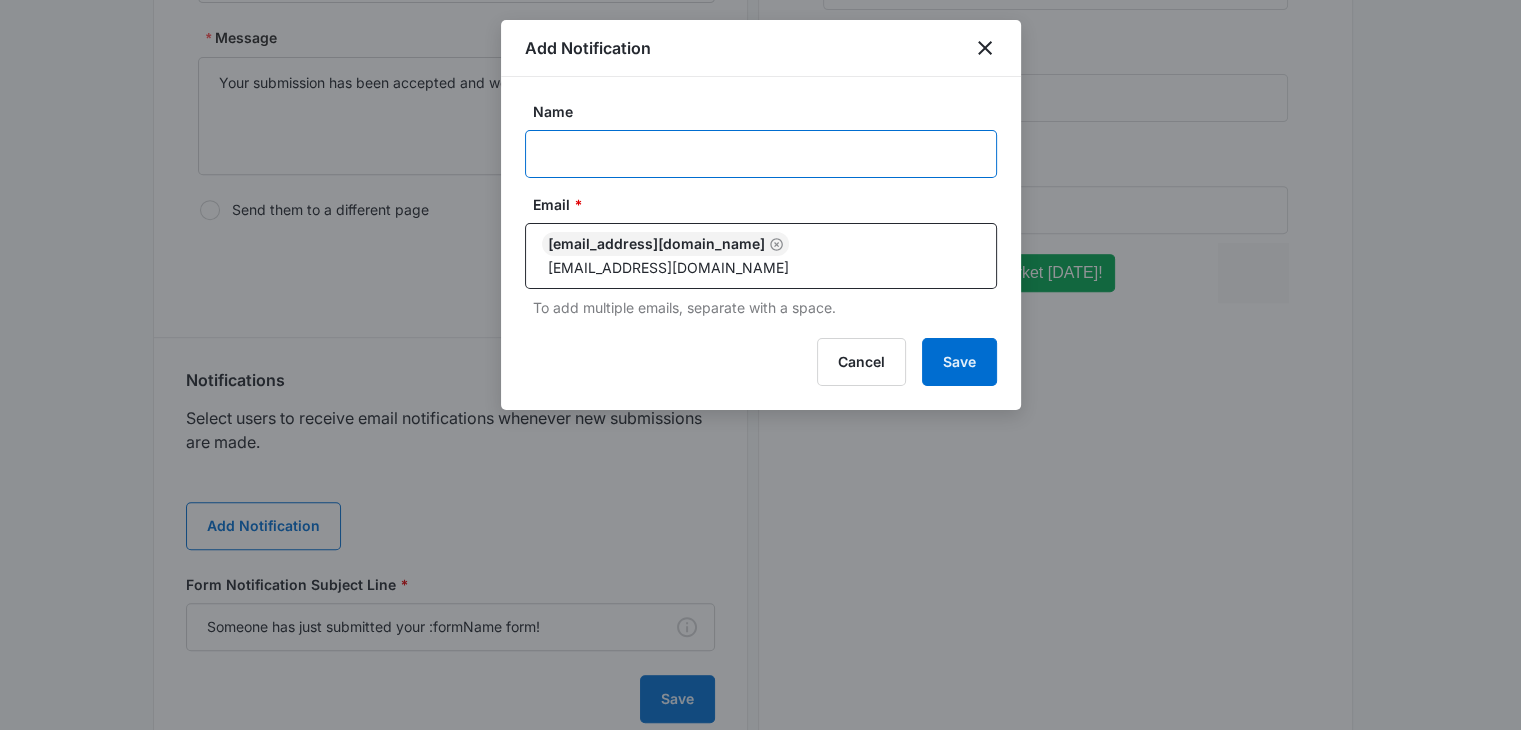click on "Name" at bounding box center [761, 154] 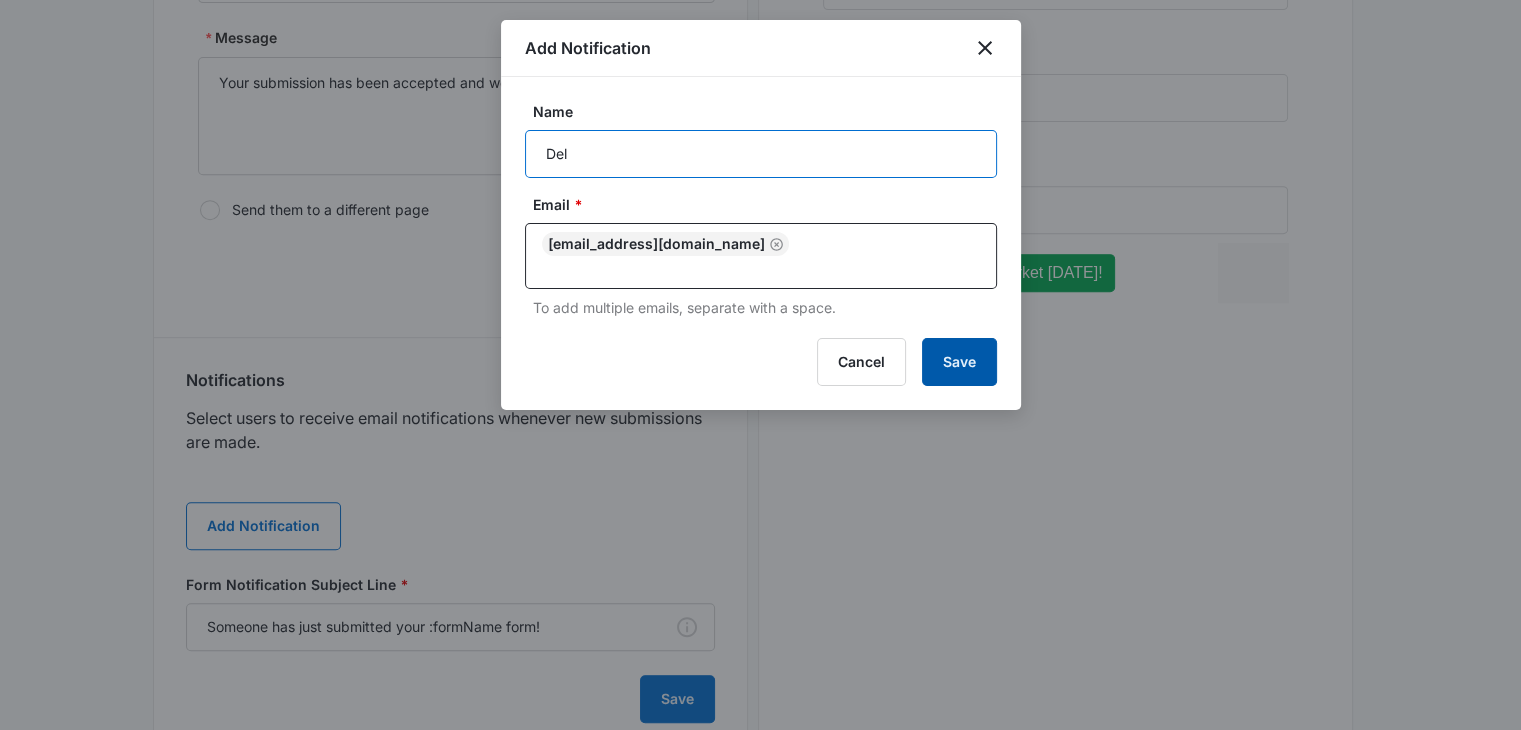 type on "Del" 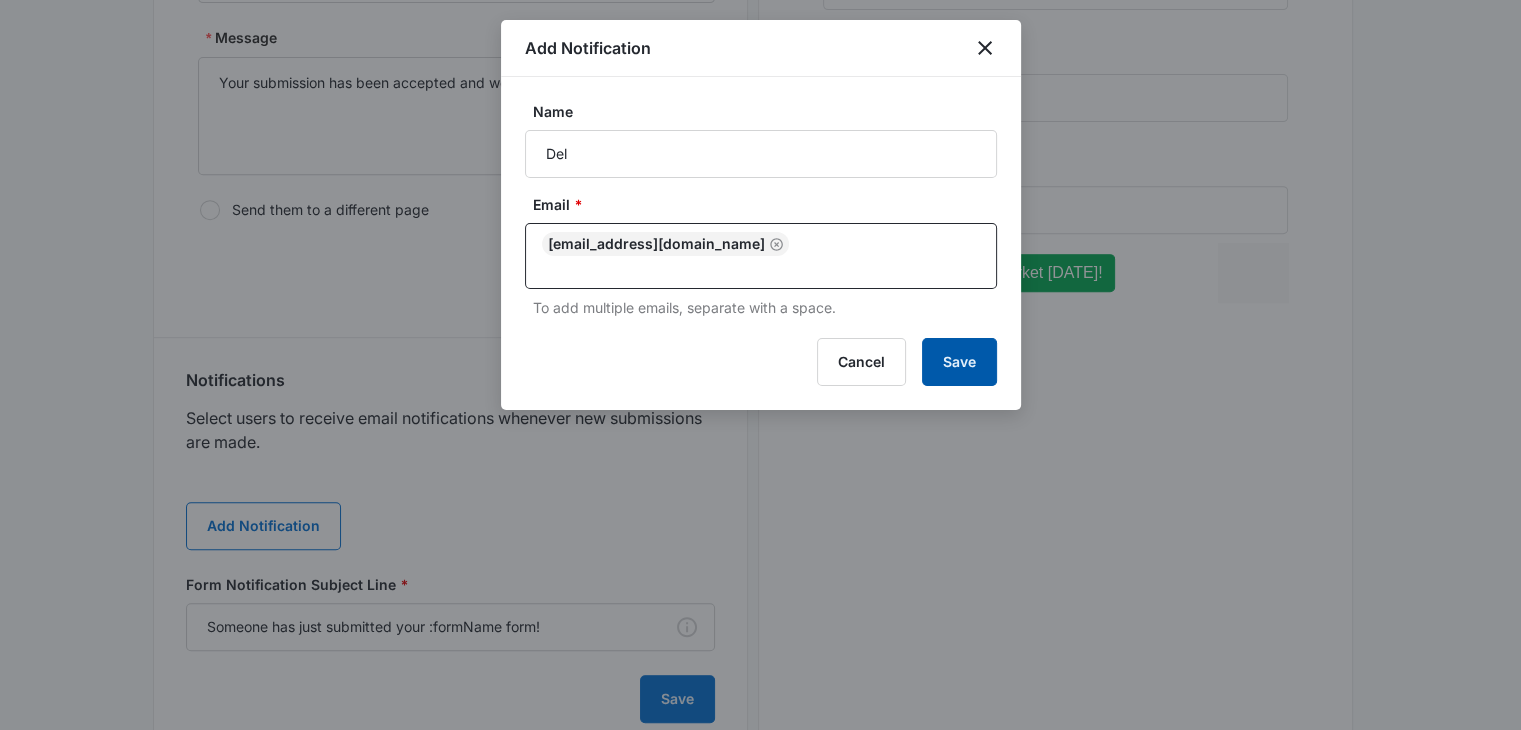 click on "Save" at bounding box center [959, 362] 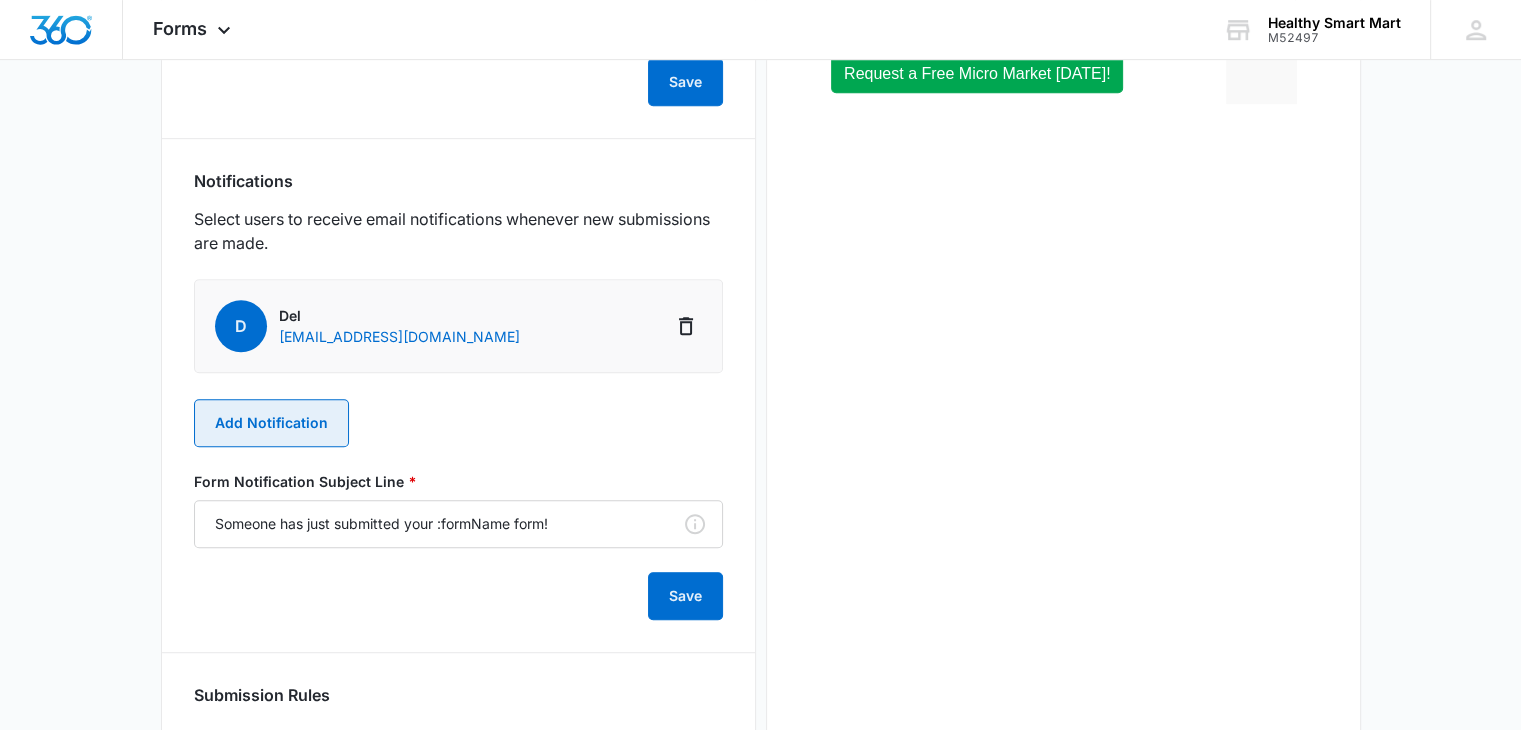 scroll, scrollTop: 985, scrollLeft: 0, axis: vertical 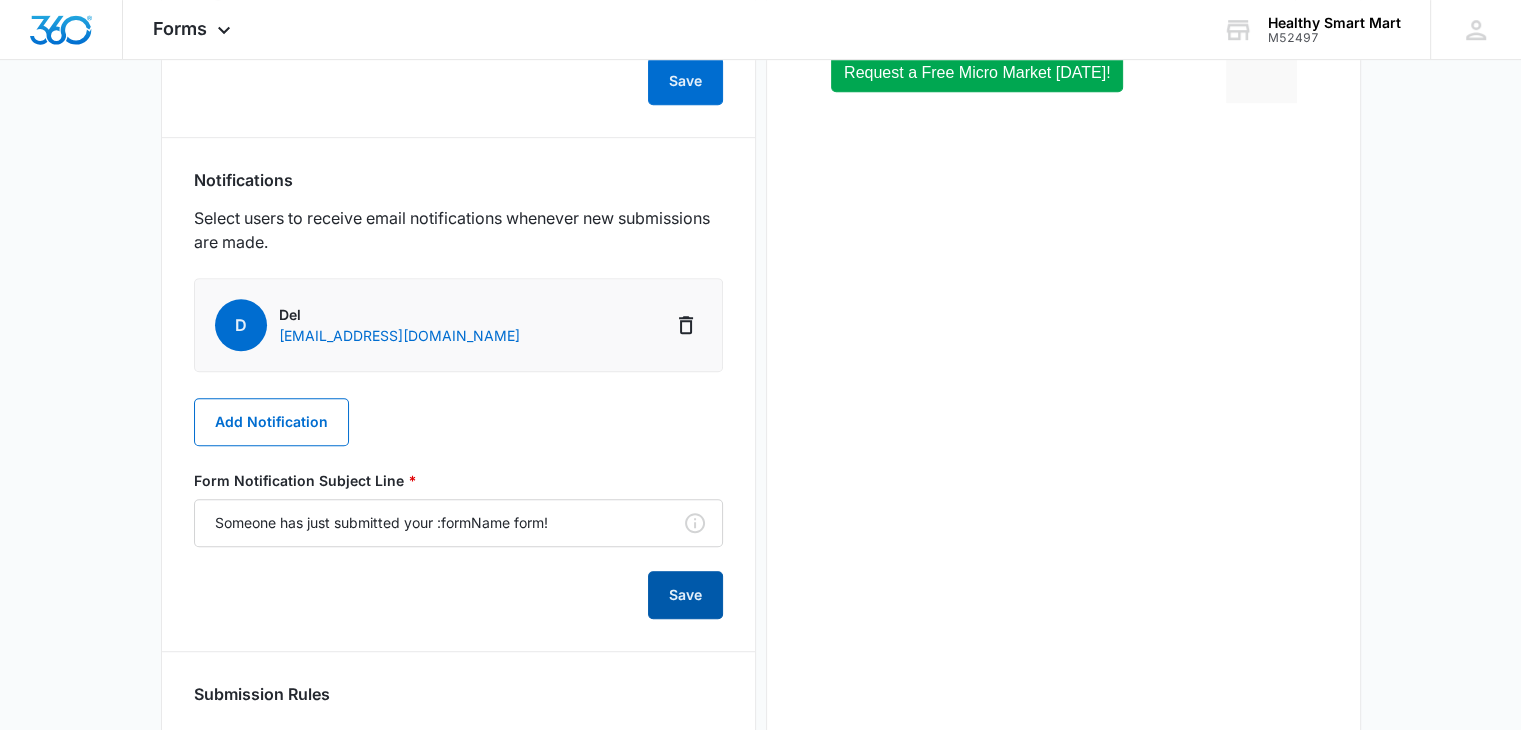 click on "Save" at bounding box center [685, 595] 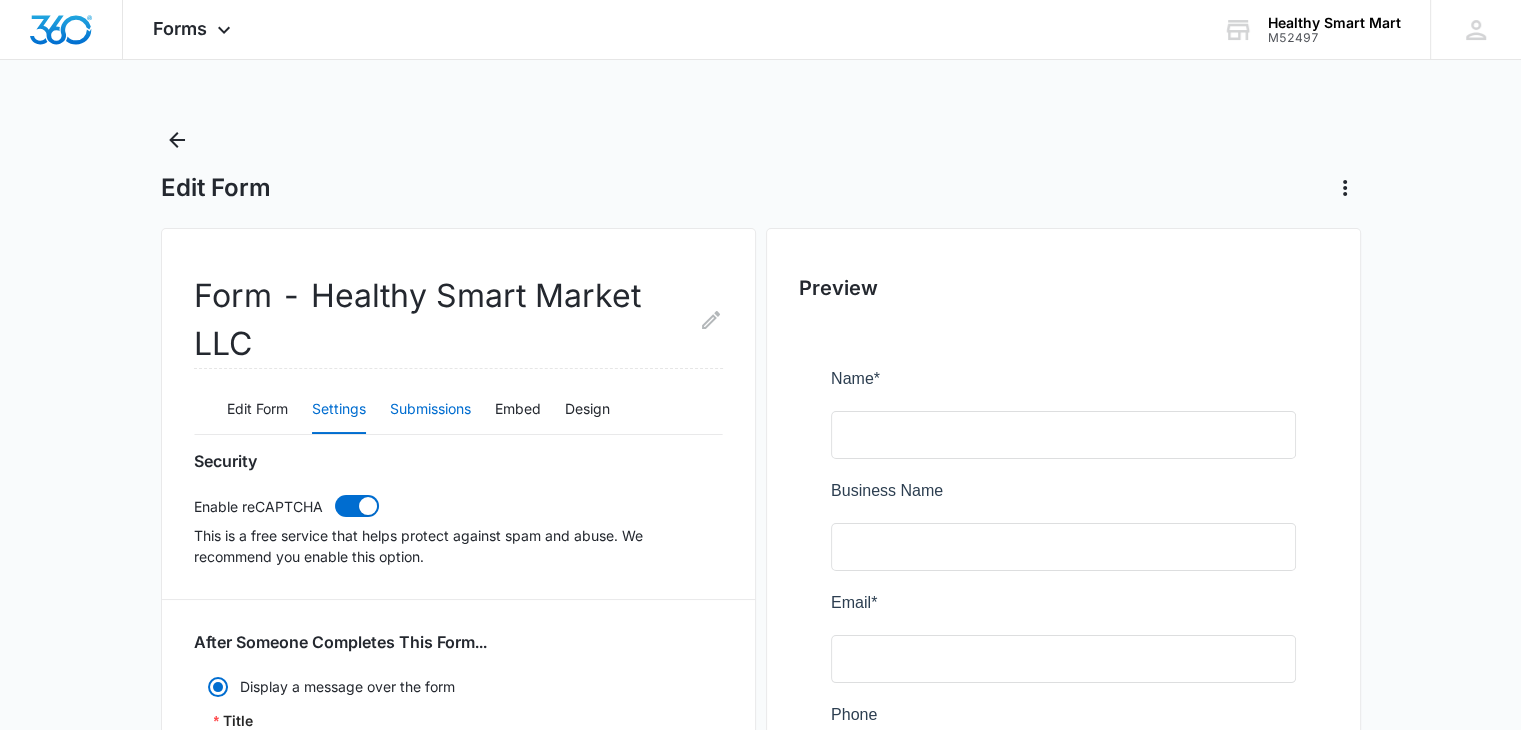 scroll, scrollTop: 0, scrollLeft: 0, axis: both 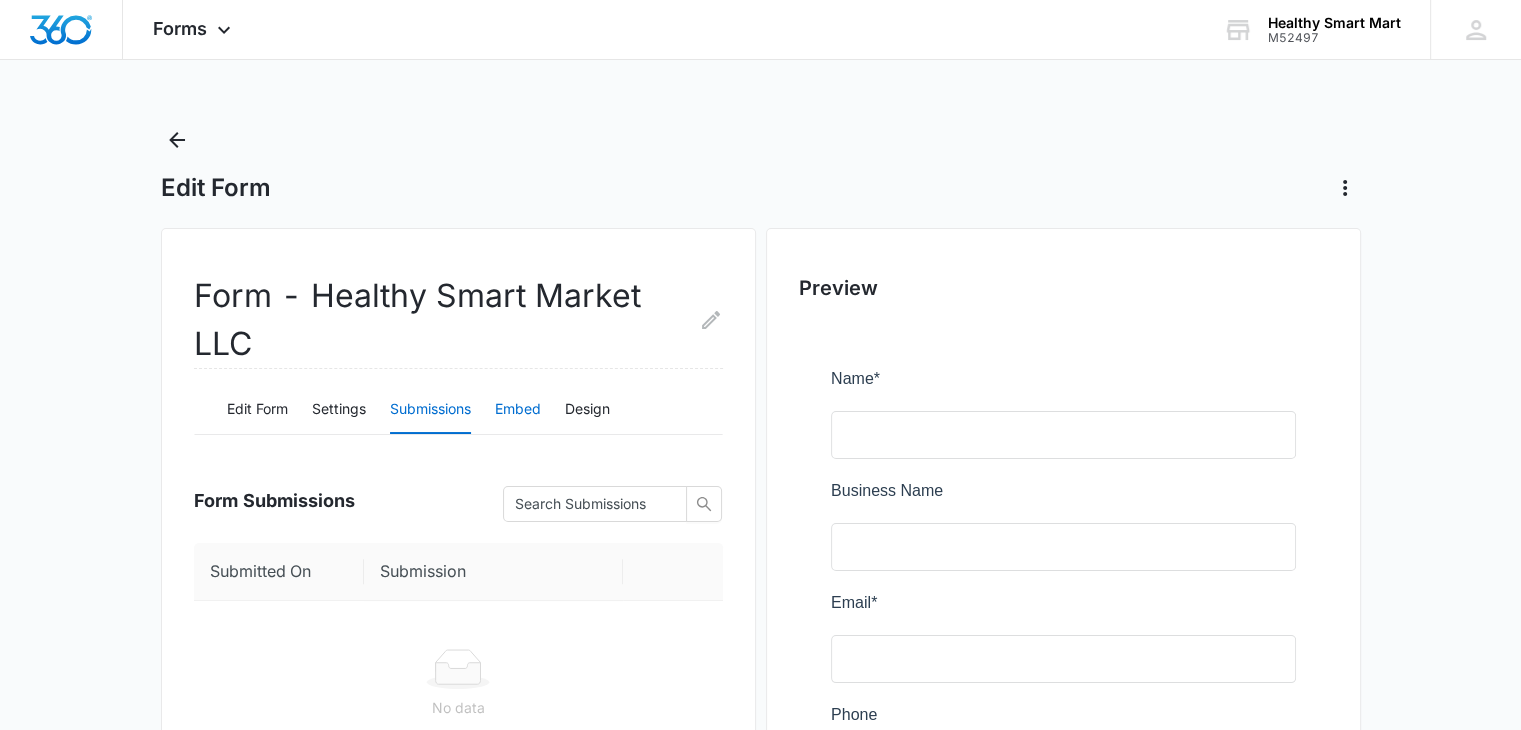 click on "Embed" at bounding box center (518, 410) 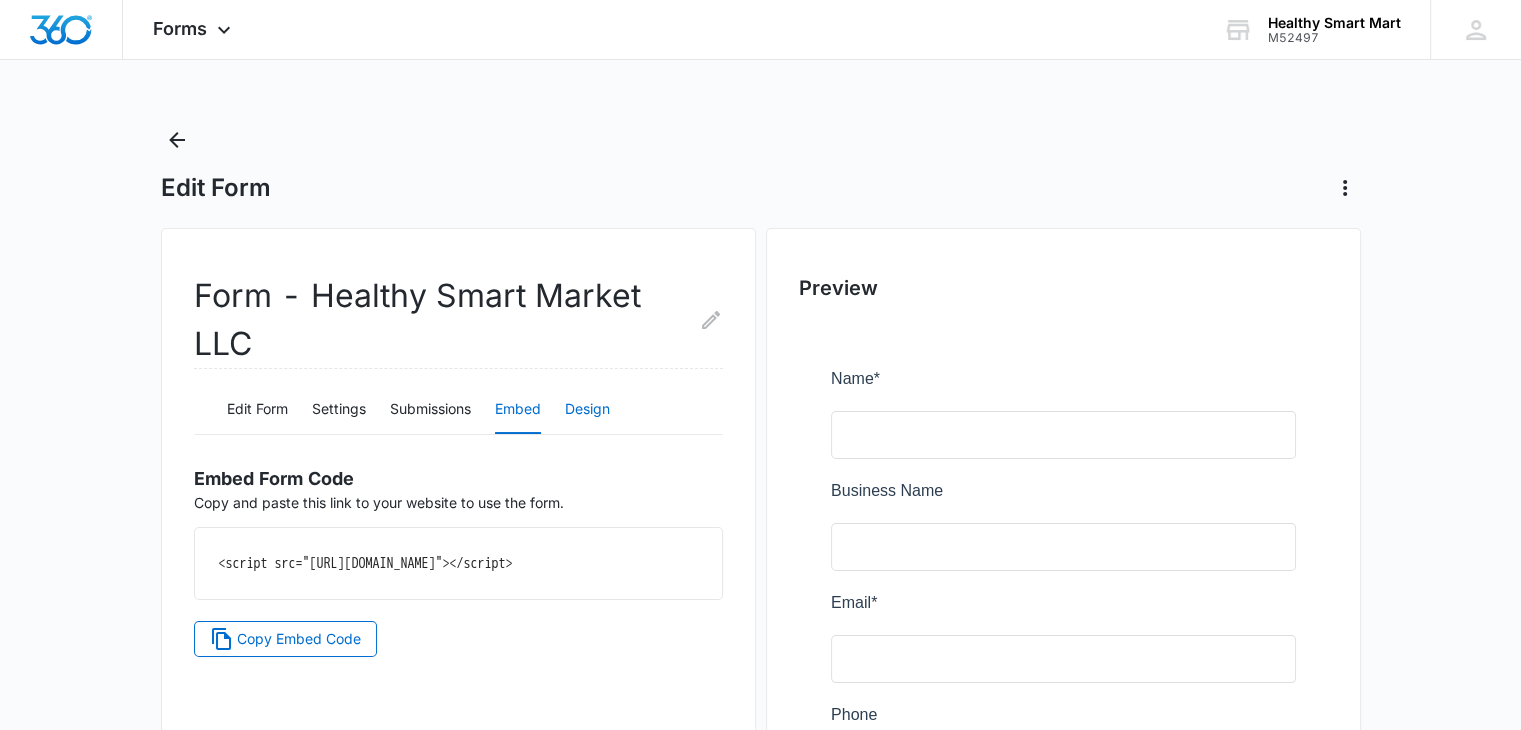 click on "Design" at bounding box center [587, 410] 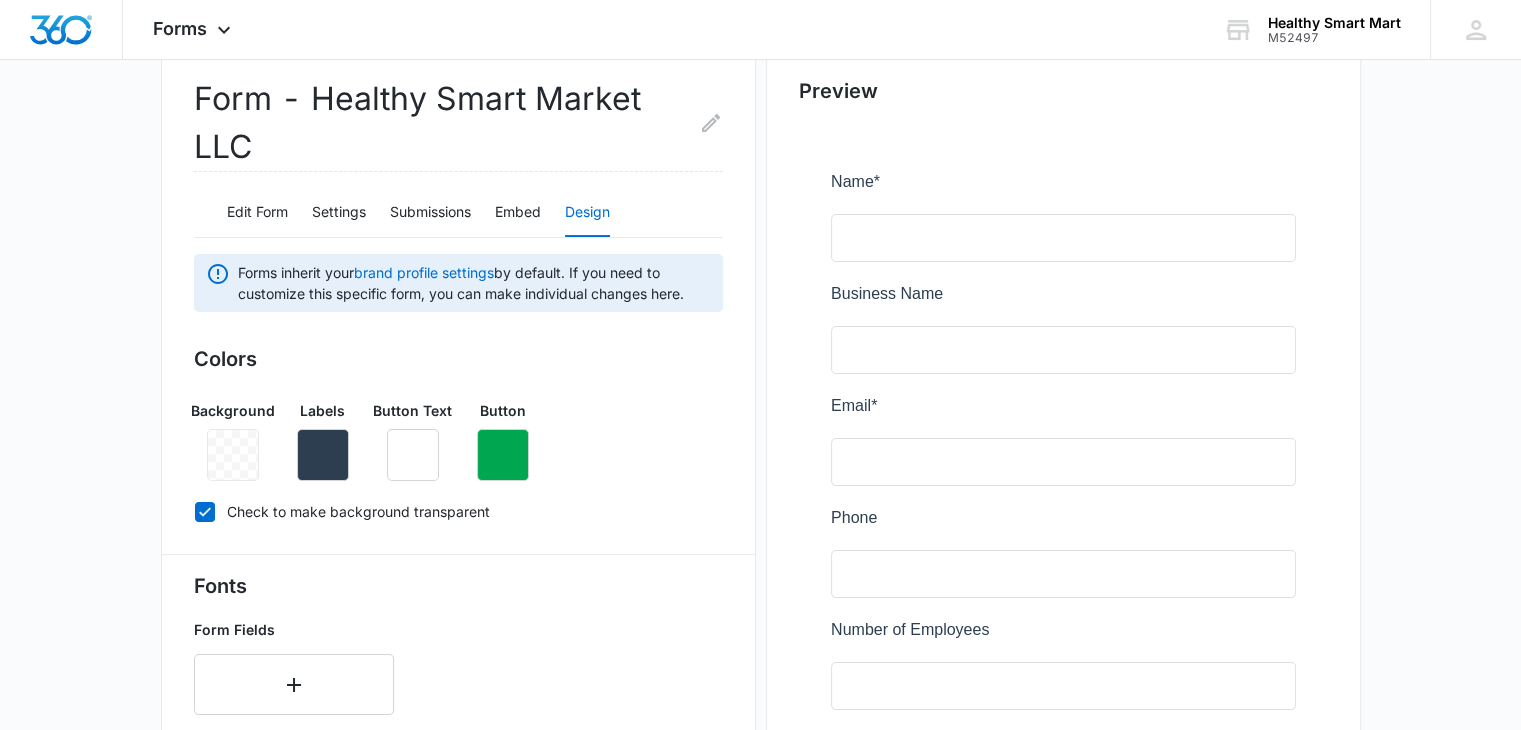click at bounding box center [233, 455] 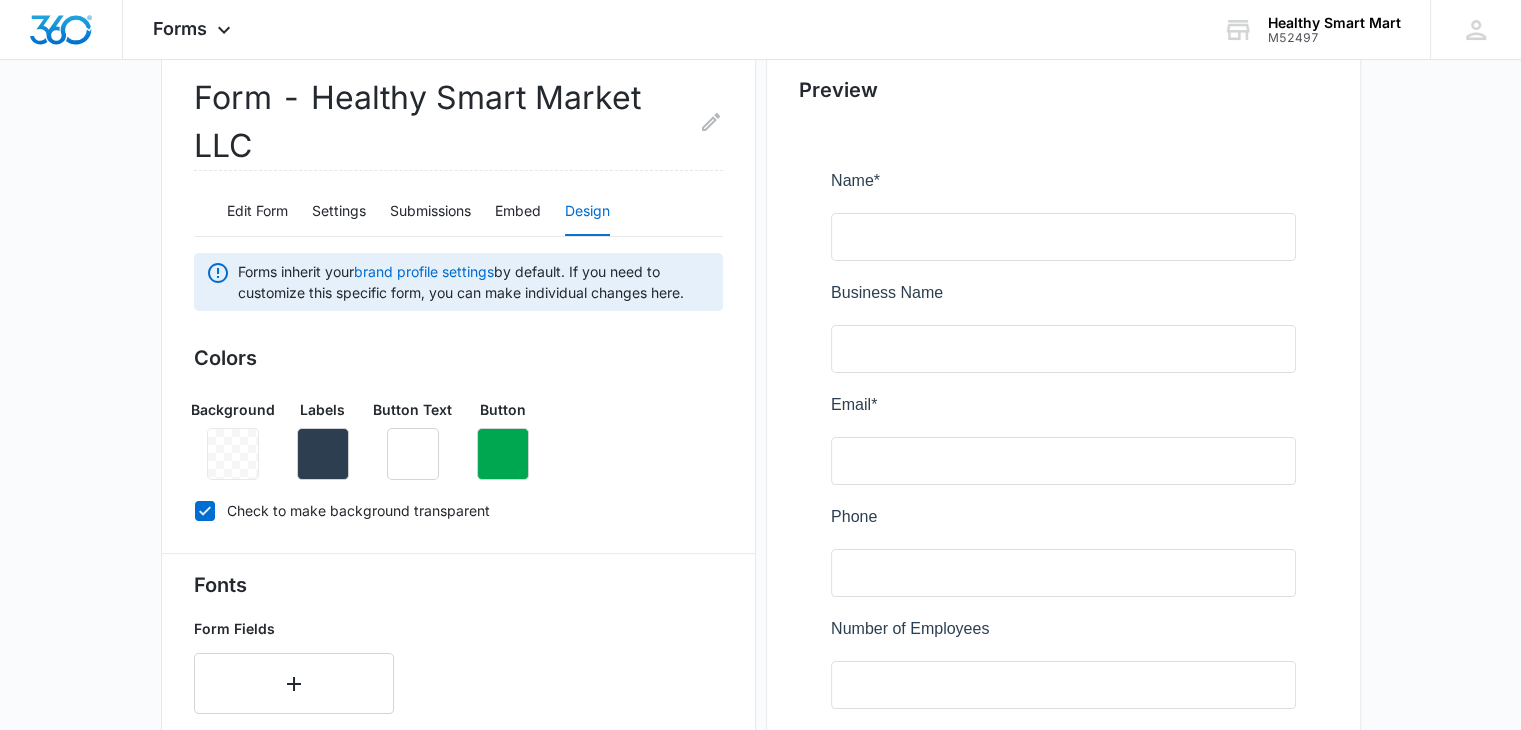 click at bounding box center [233, 454] 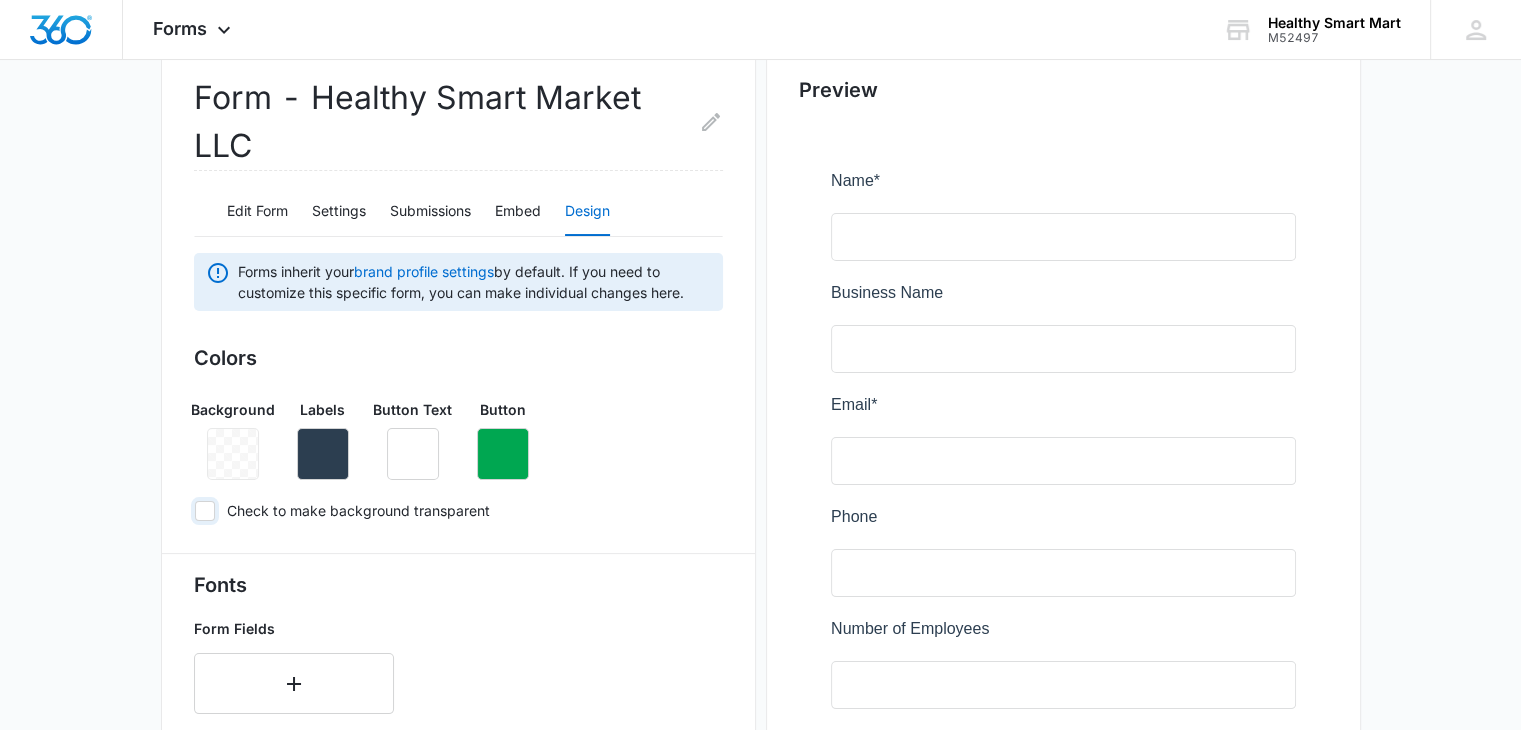 checkbox on "false" 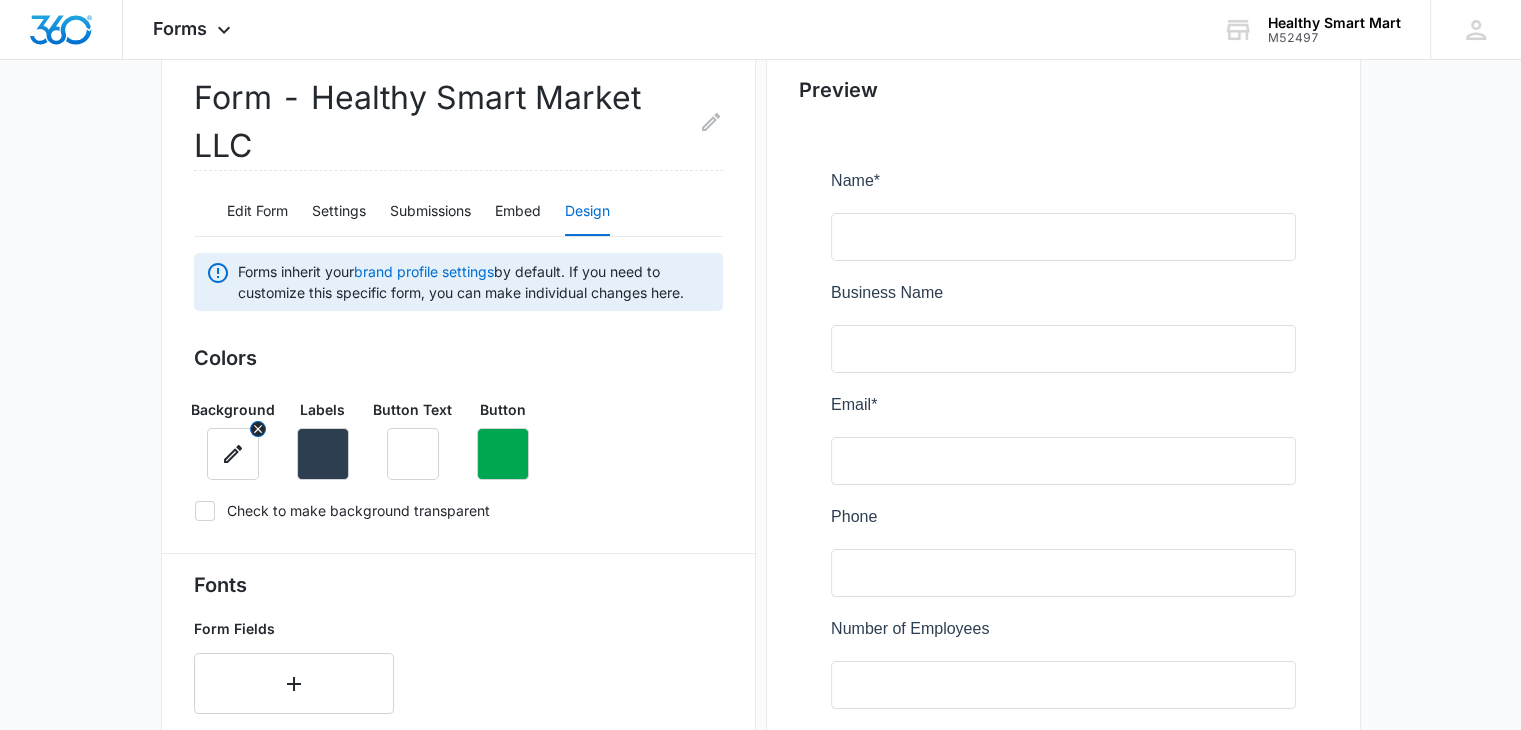 click at bounding box center (233, 454) 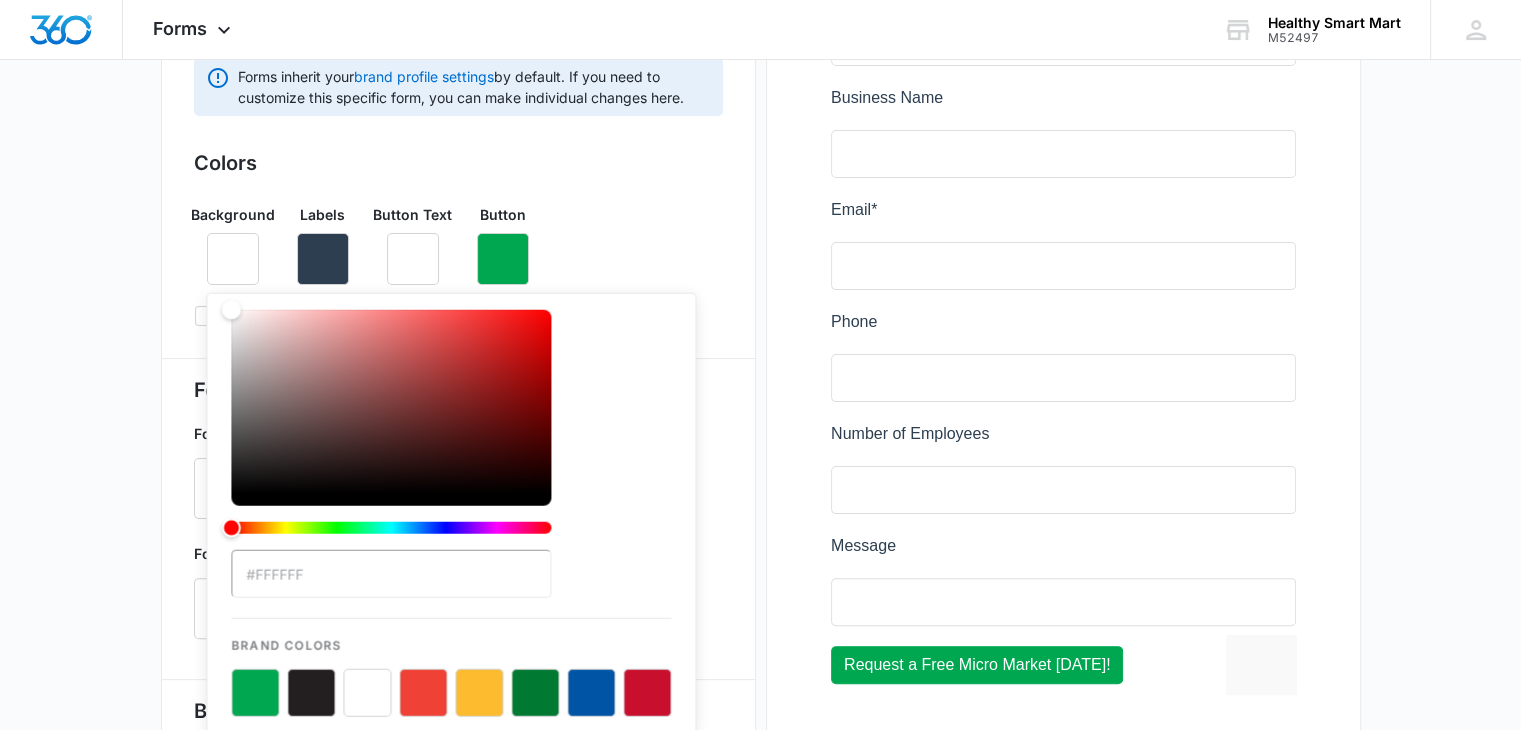 scroll, scrollTop: 394, scrollLeft: 0, axis: vertical 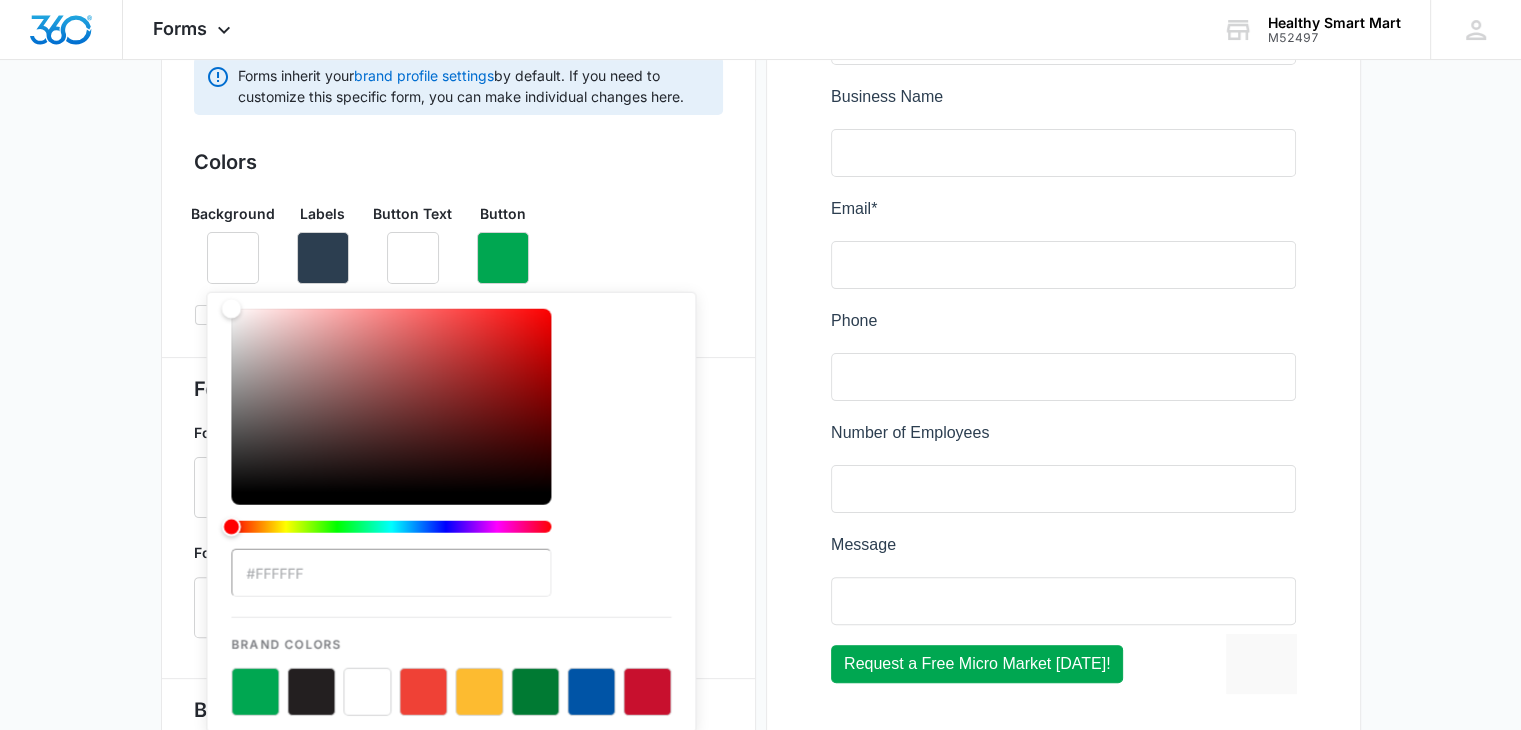 click at bounding box center (391, 429) 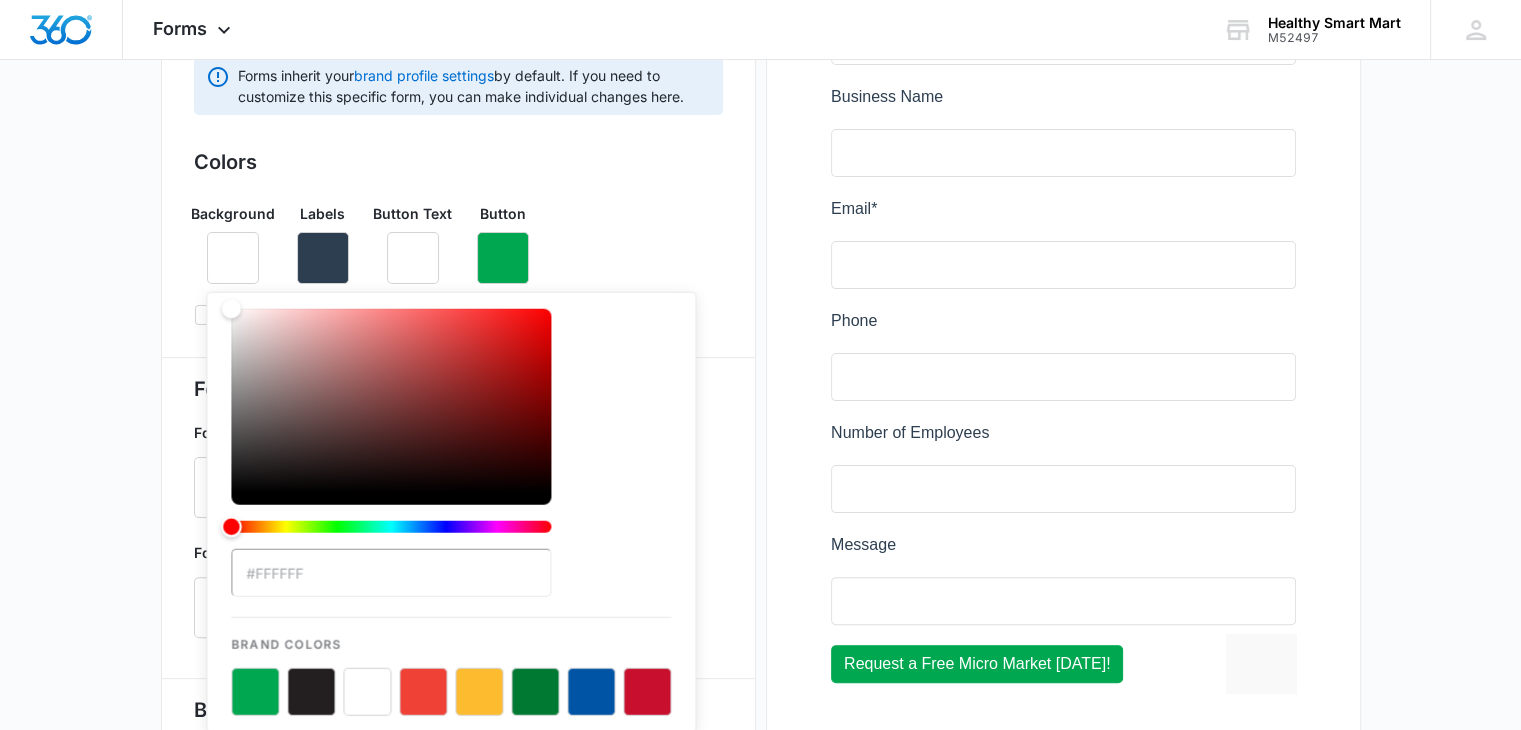 click at bounding box center [391, 527] 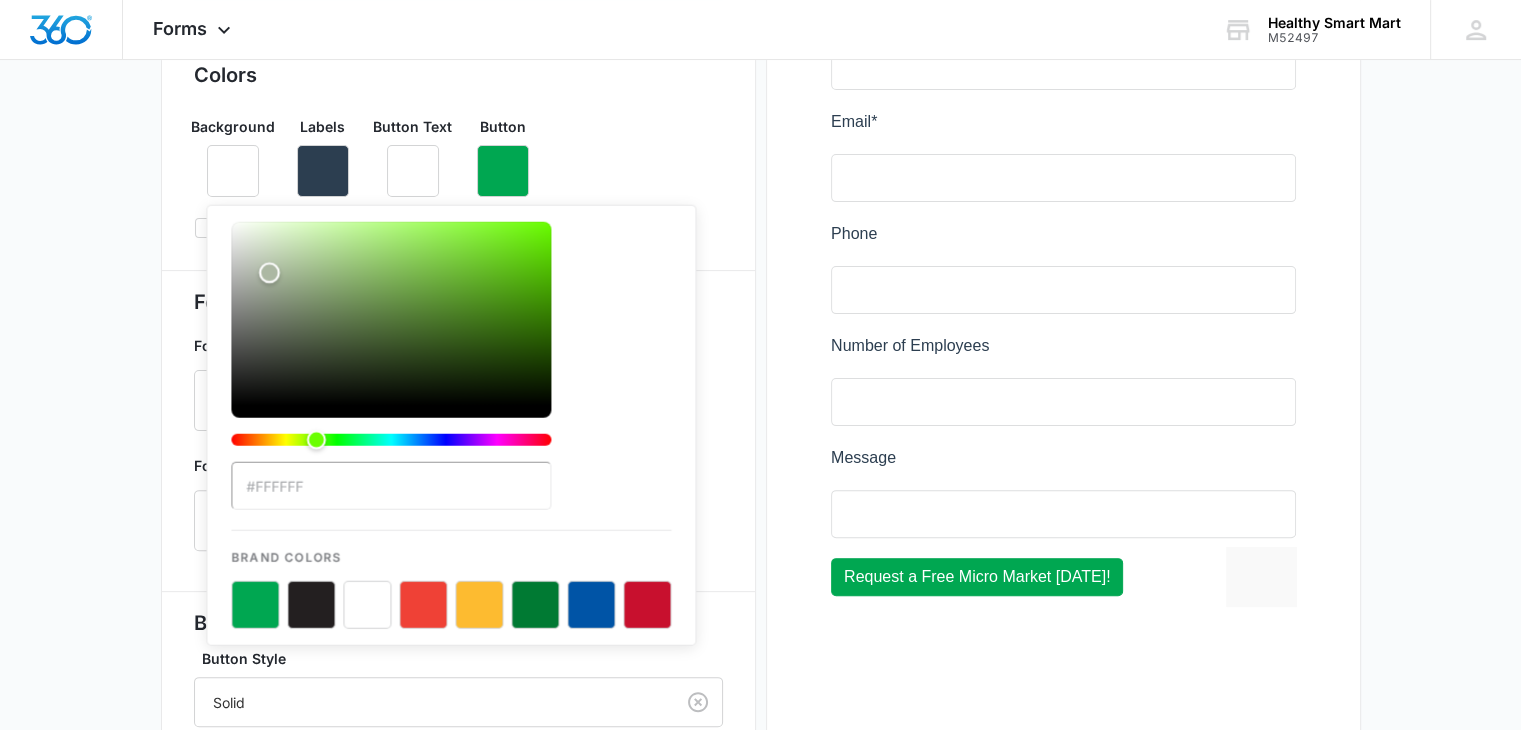 click at bounding box center [391, 314] 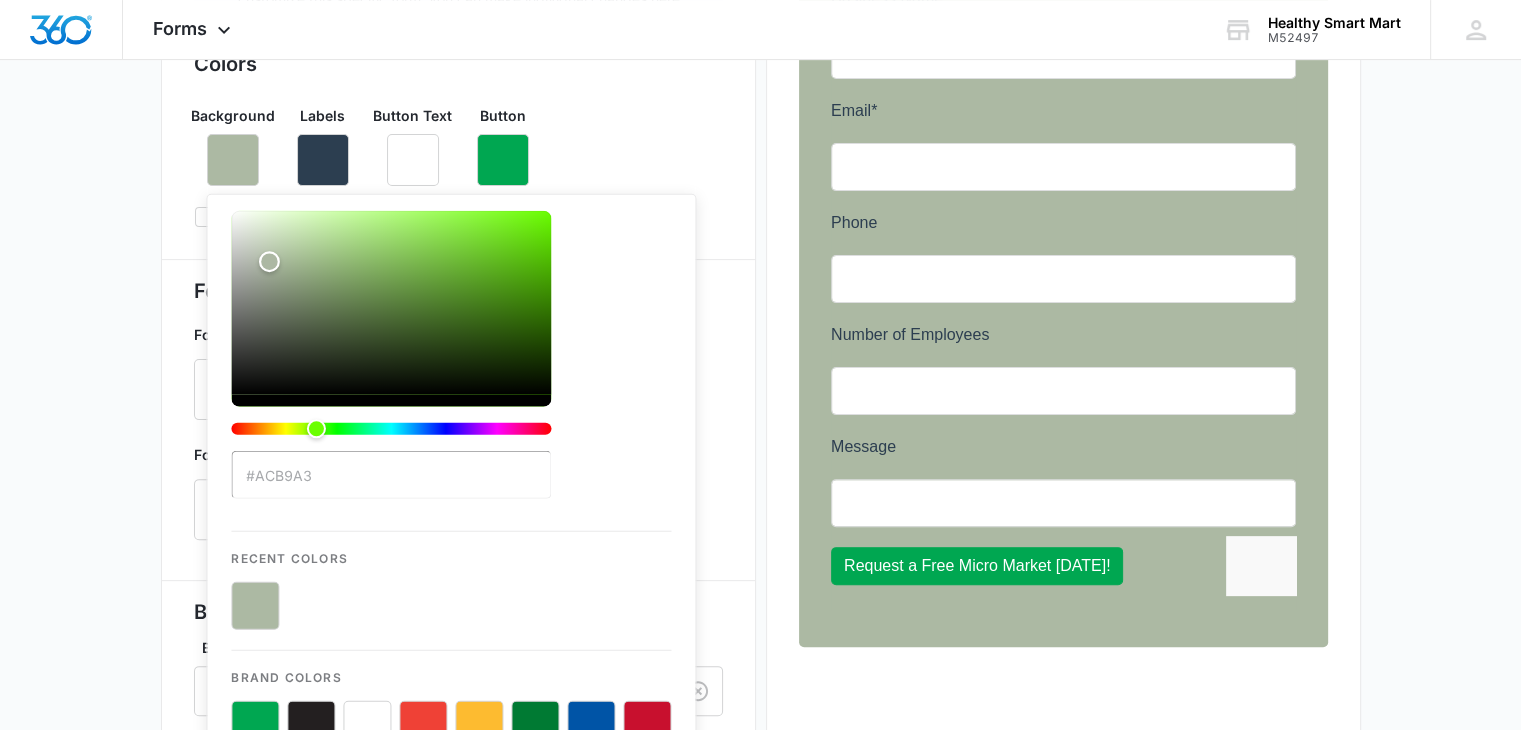 click at bounding box center (391, 303) 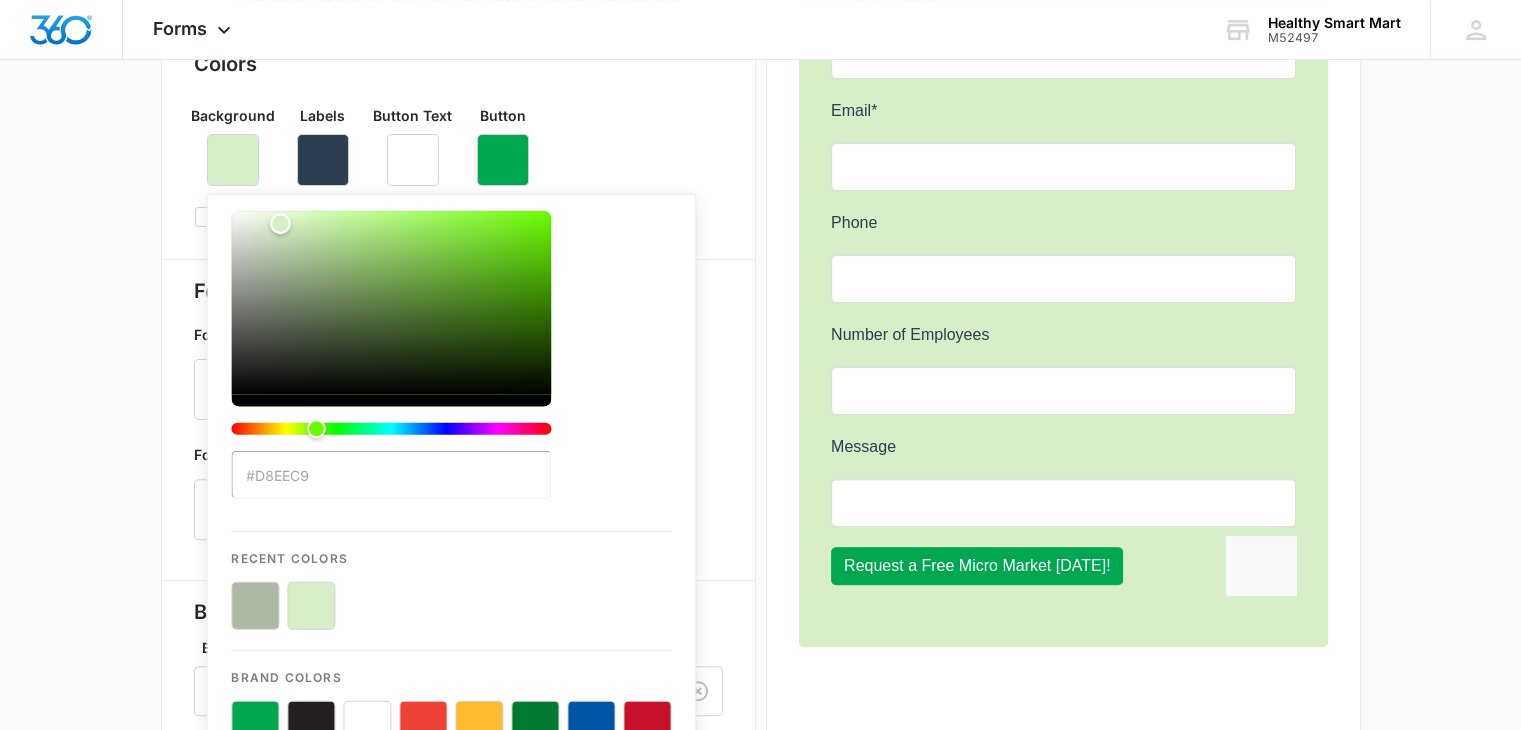 scroll, scrollTop: 493, scrollLeft: 0, axis: vertical 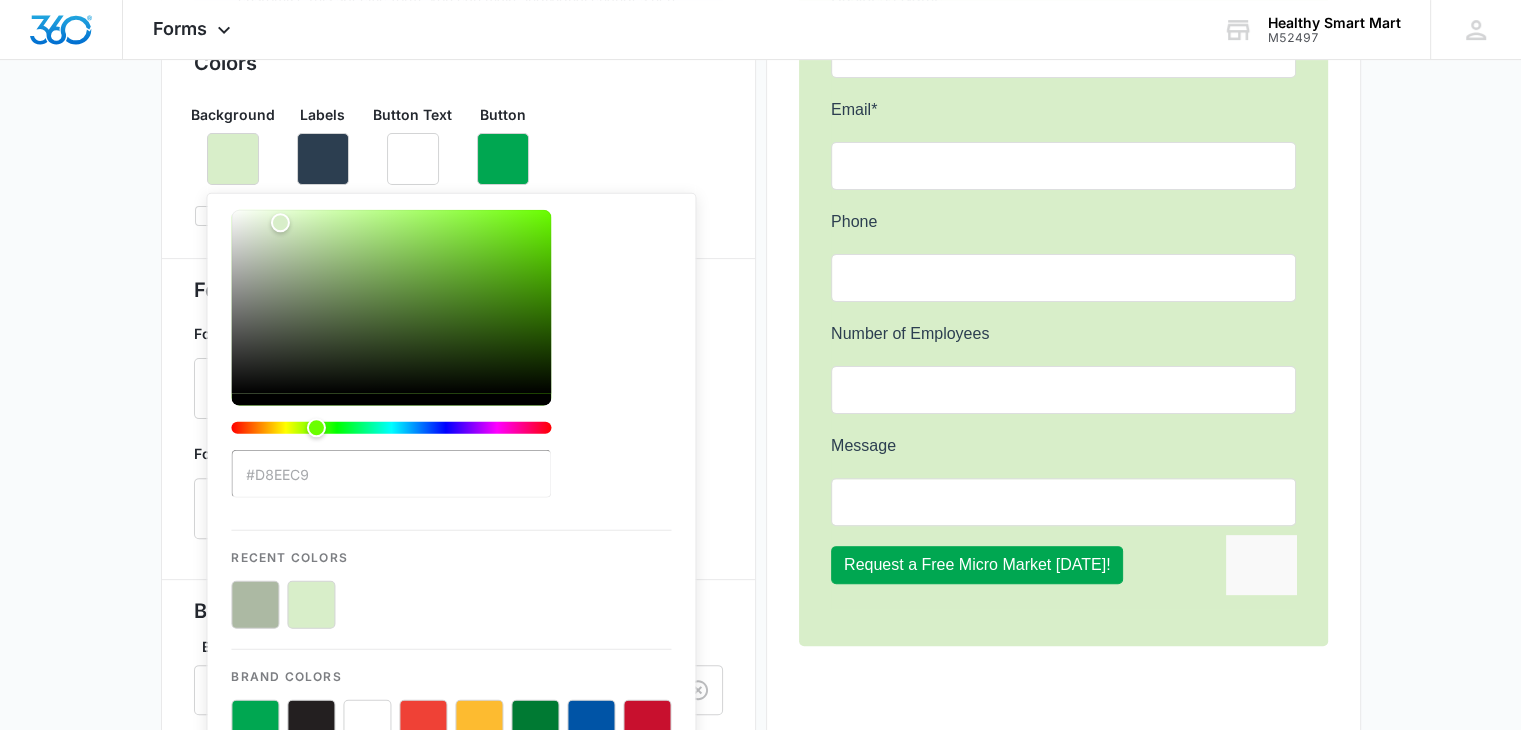 click at bounding box center (311, 605) 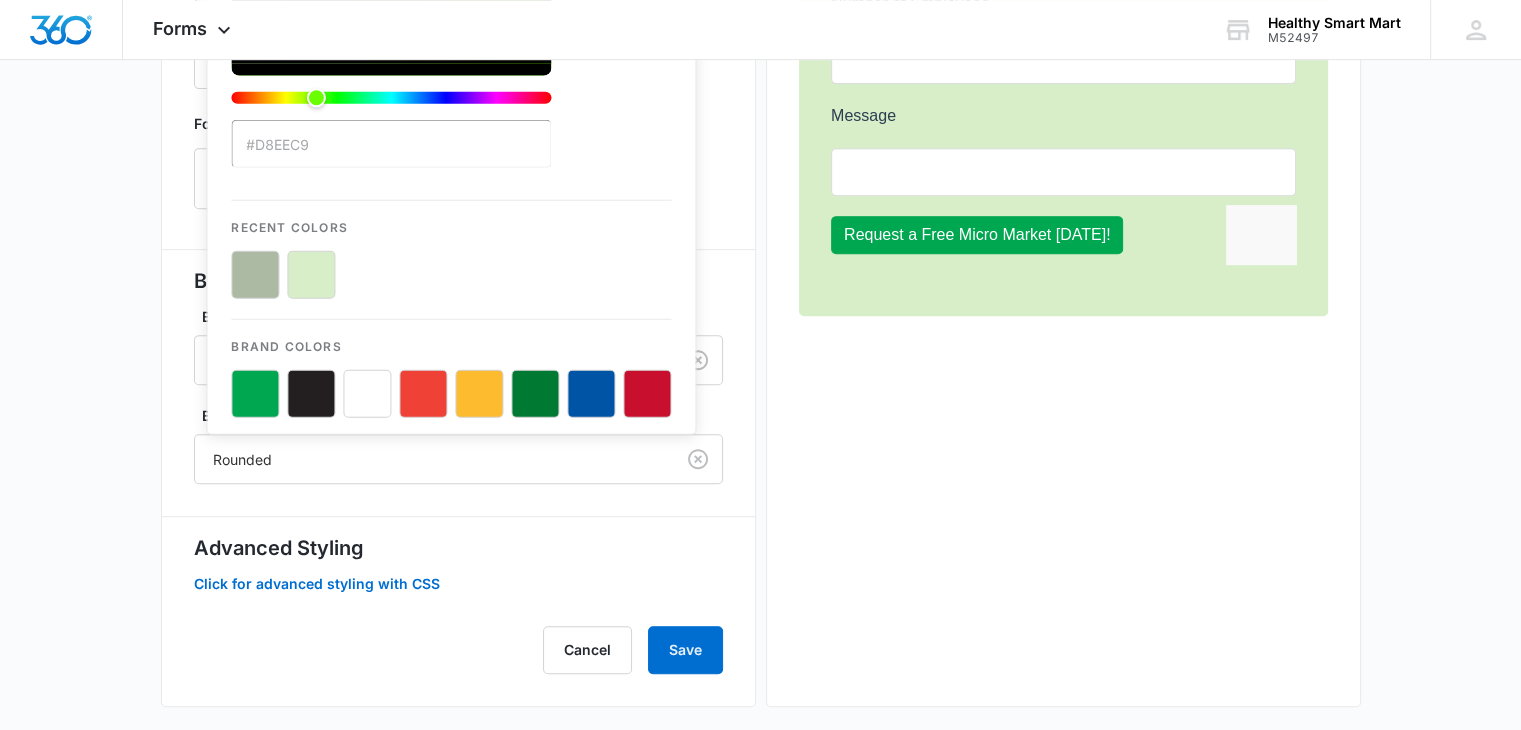 scroll, scrollTop: 838, scrollLeft: 0, axis: vertical 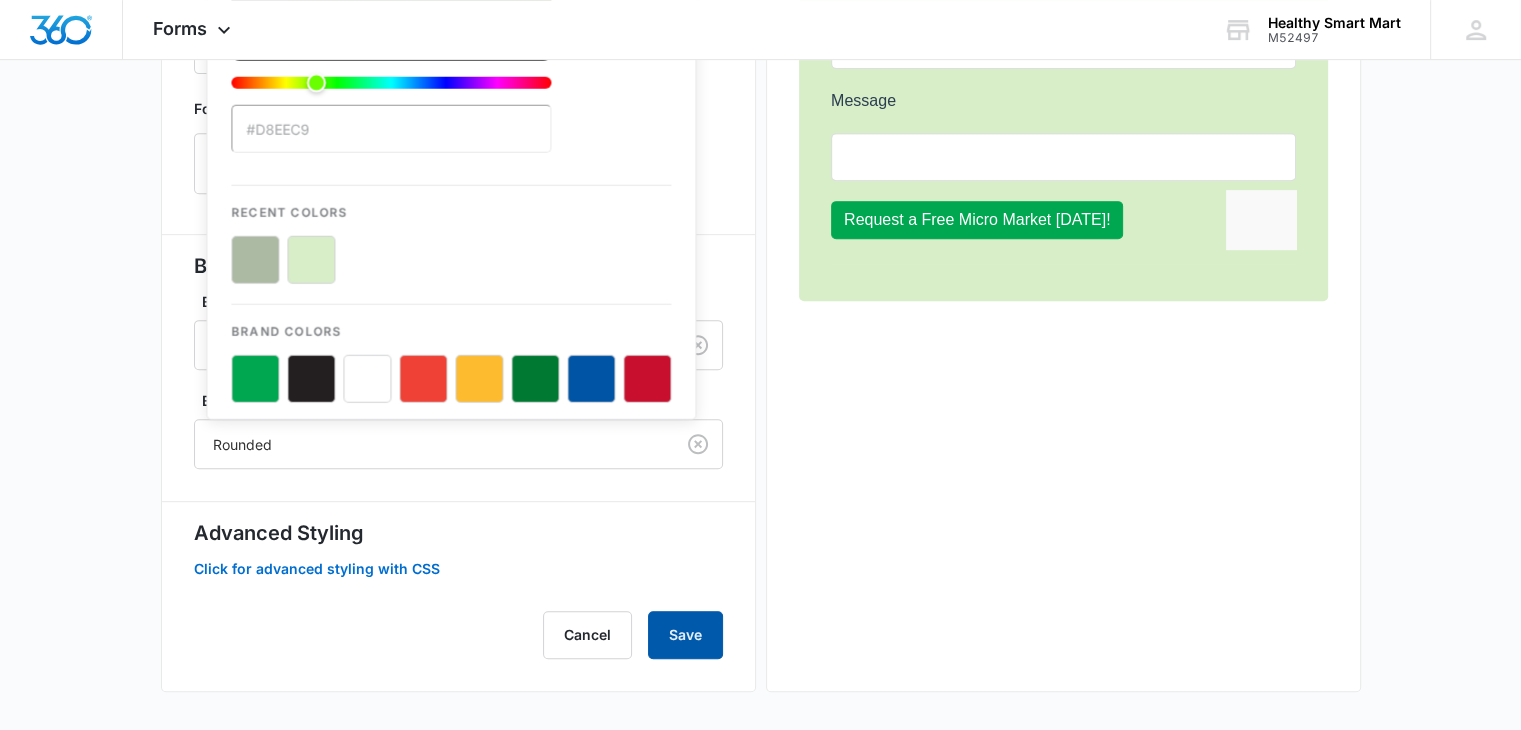 click on "Save" at bounding box center (685, 635) 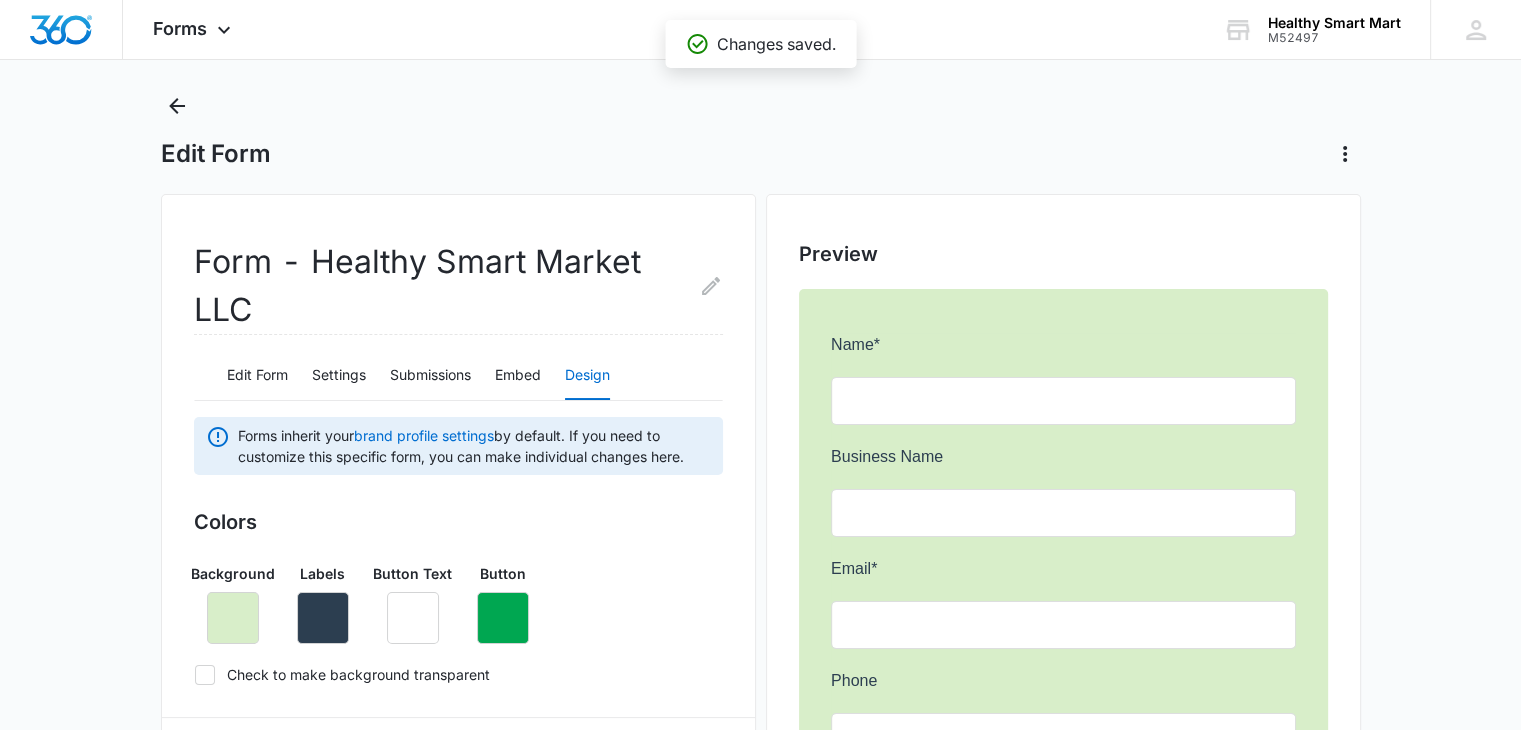 scroll, scrollTop: 0, scrollLeft: 0, axis: both 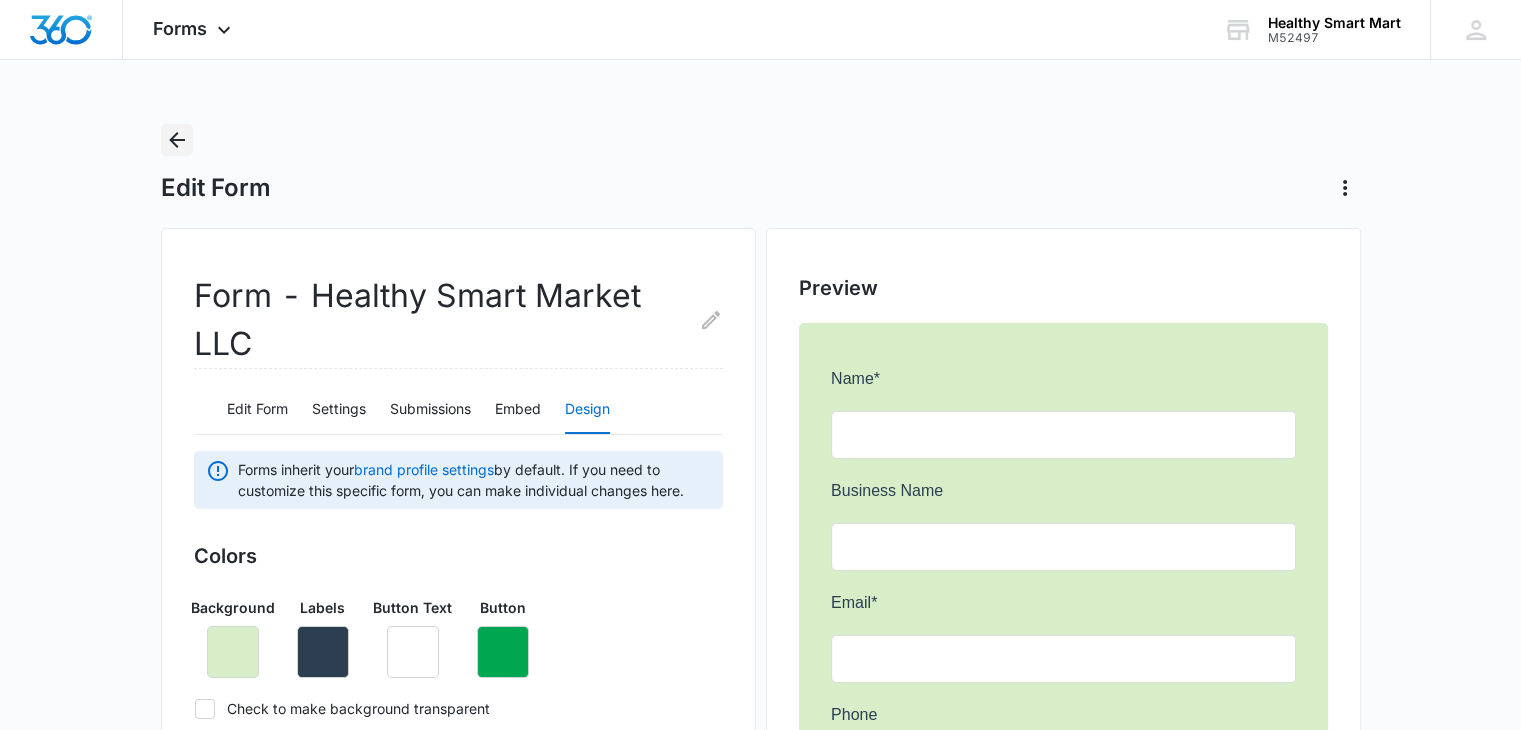 click 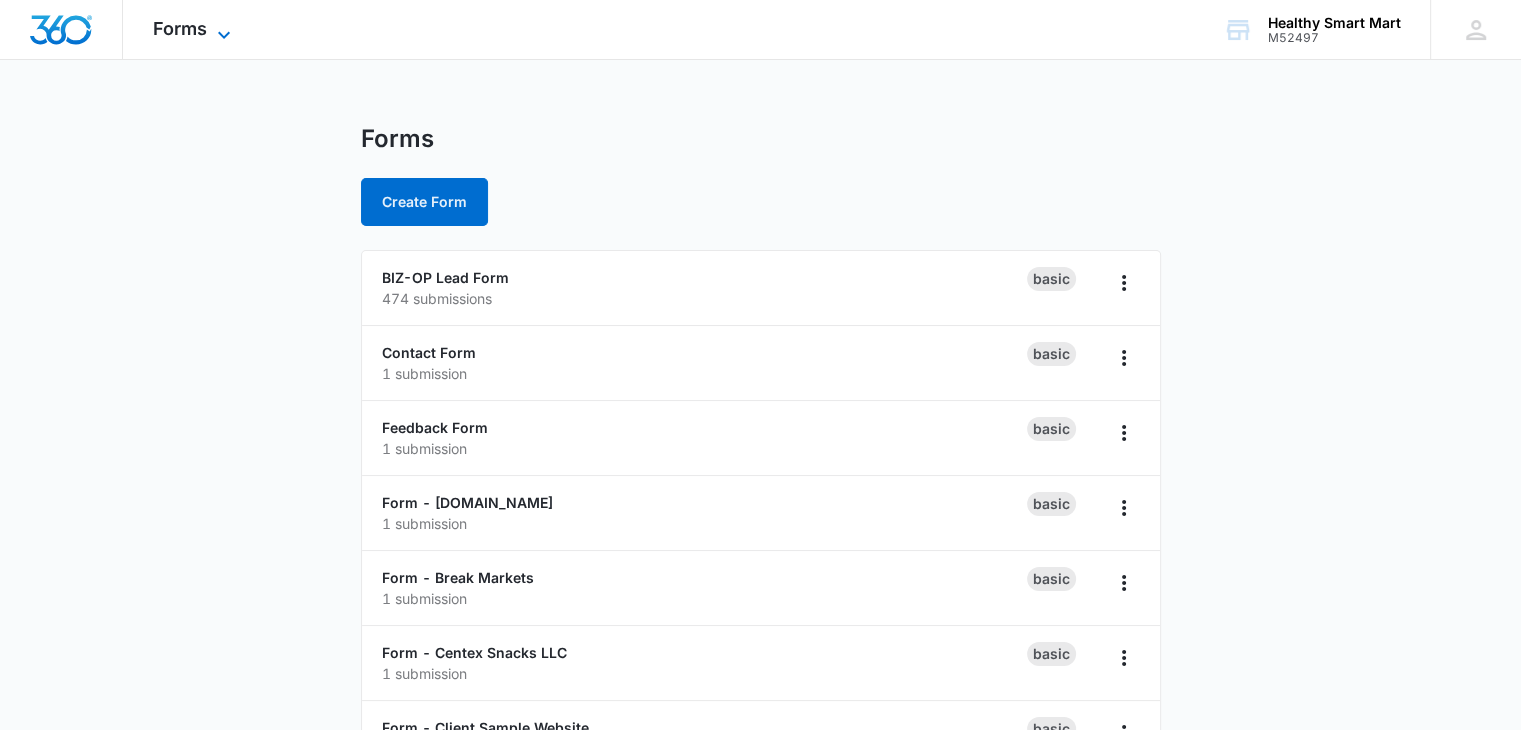 click 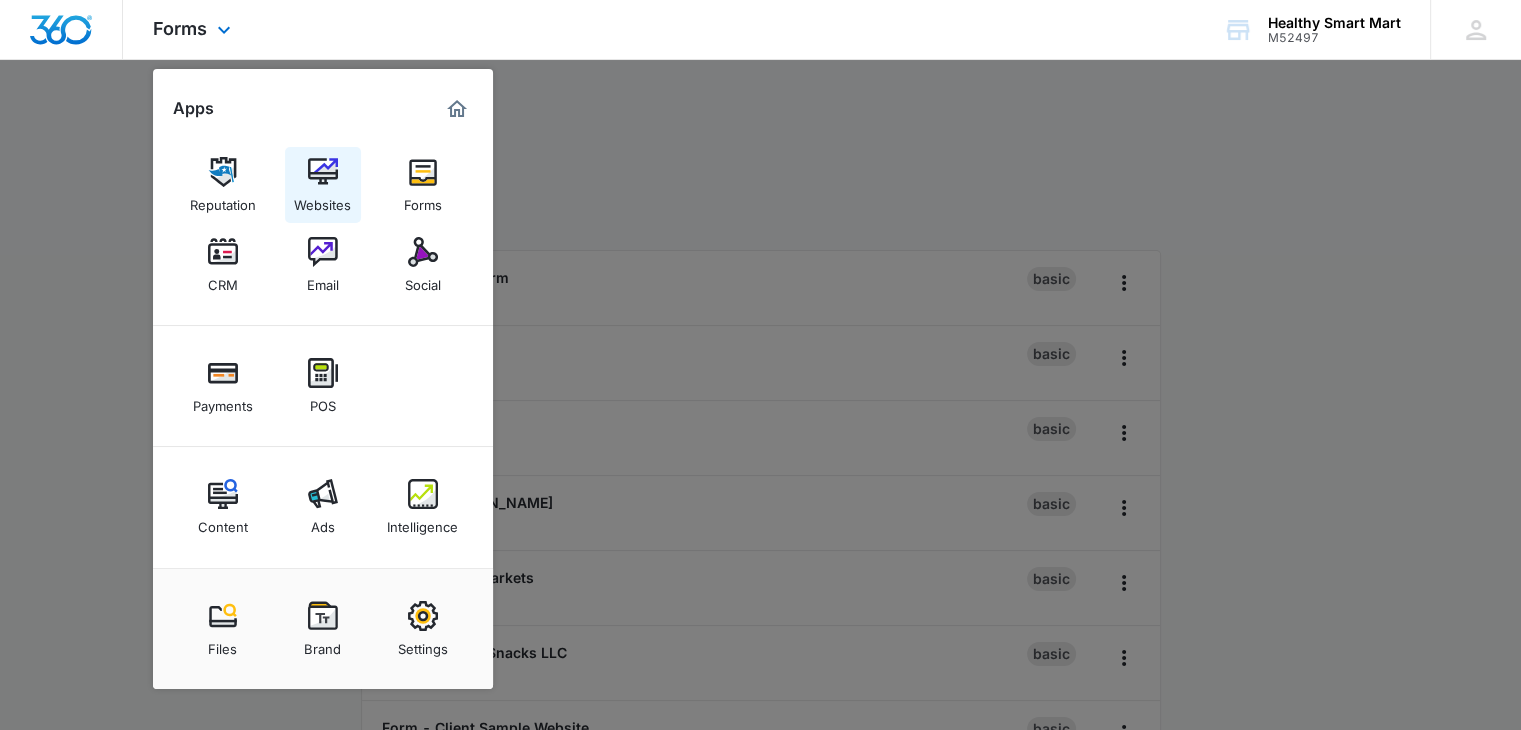 click on "Websites" at bounding box center (322, 200) 